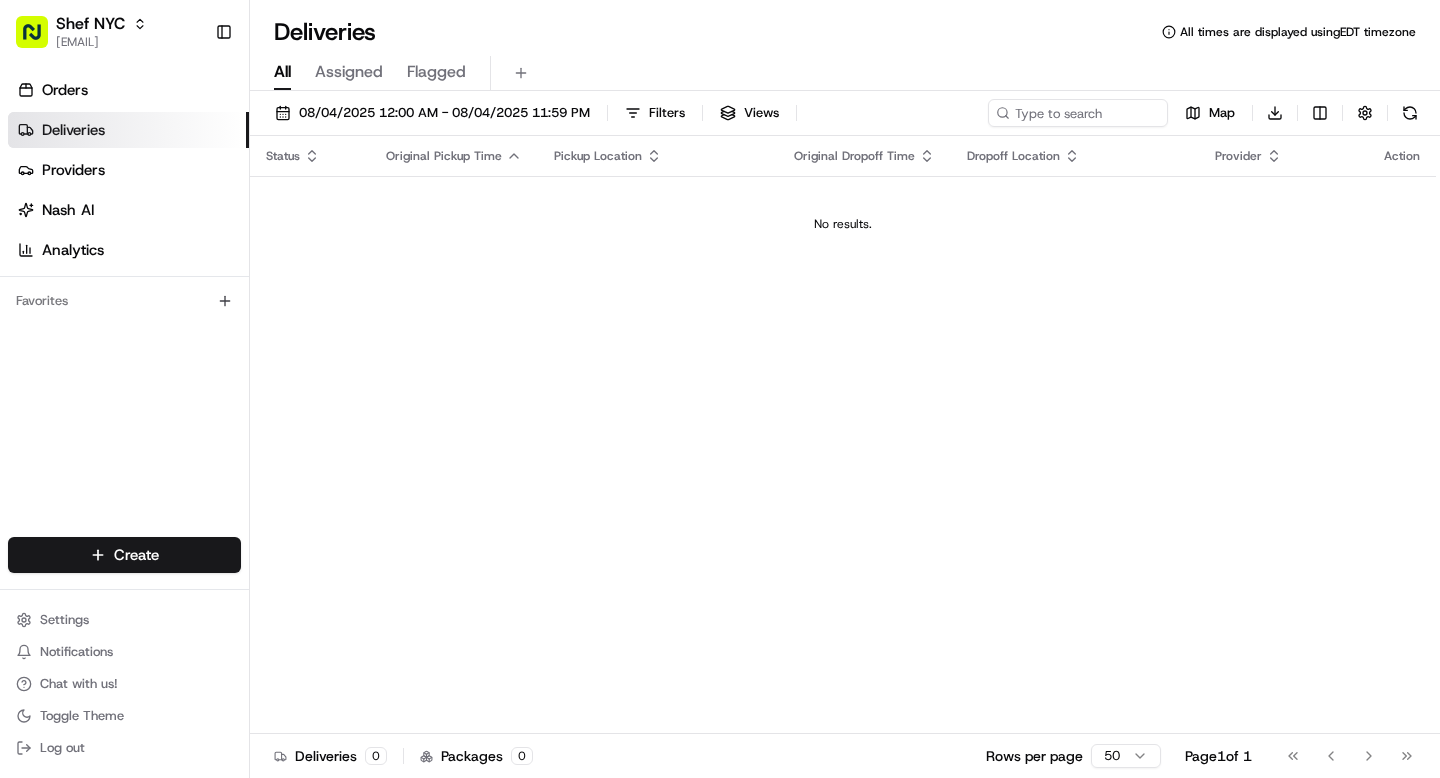 scroll, scrollTop: 0, scrollLeft: 0, axis: both 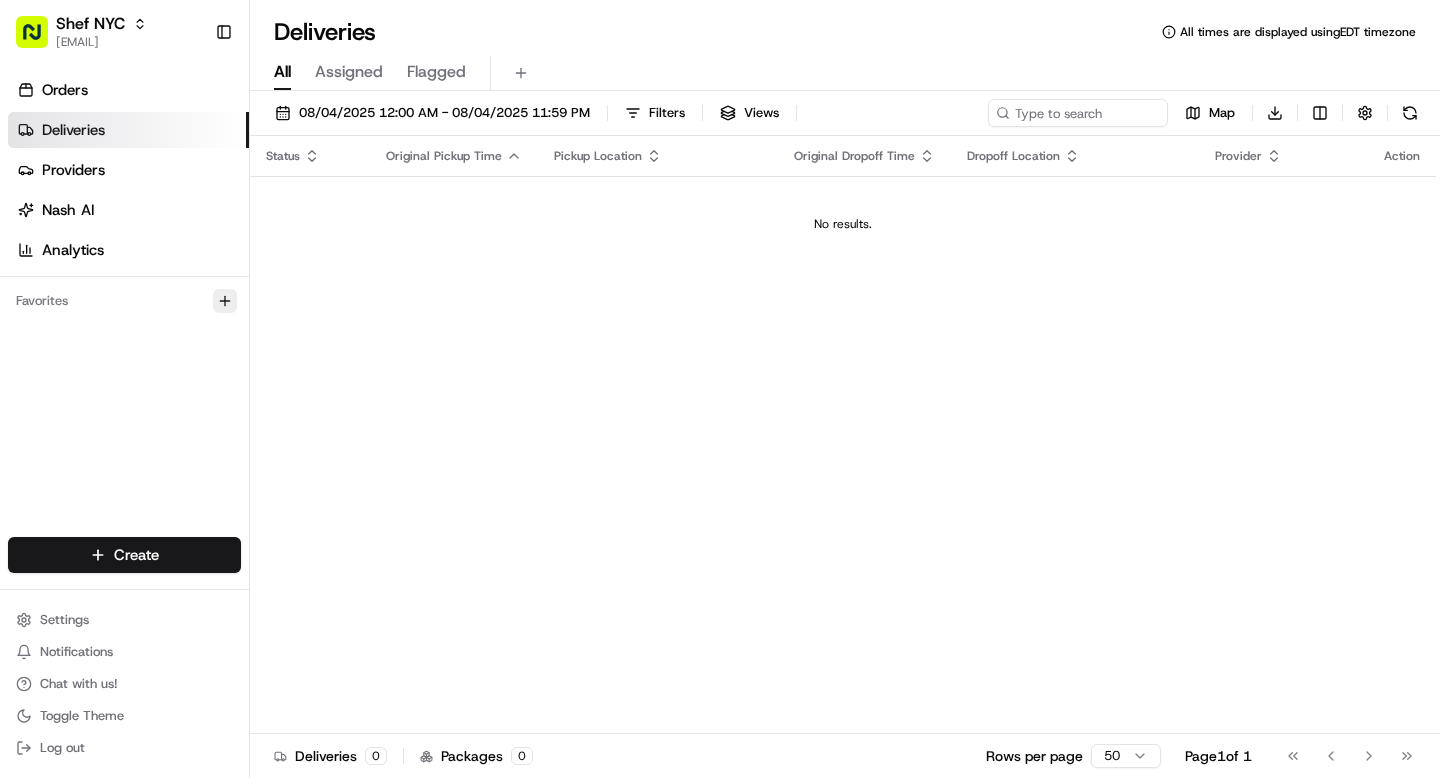click 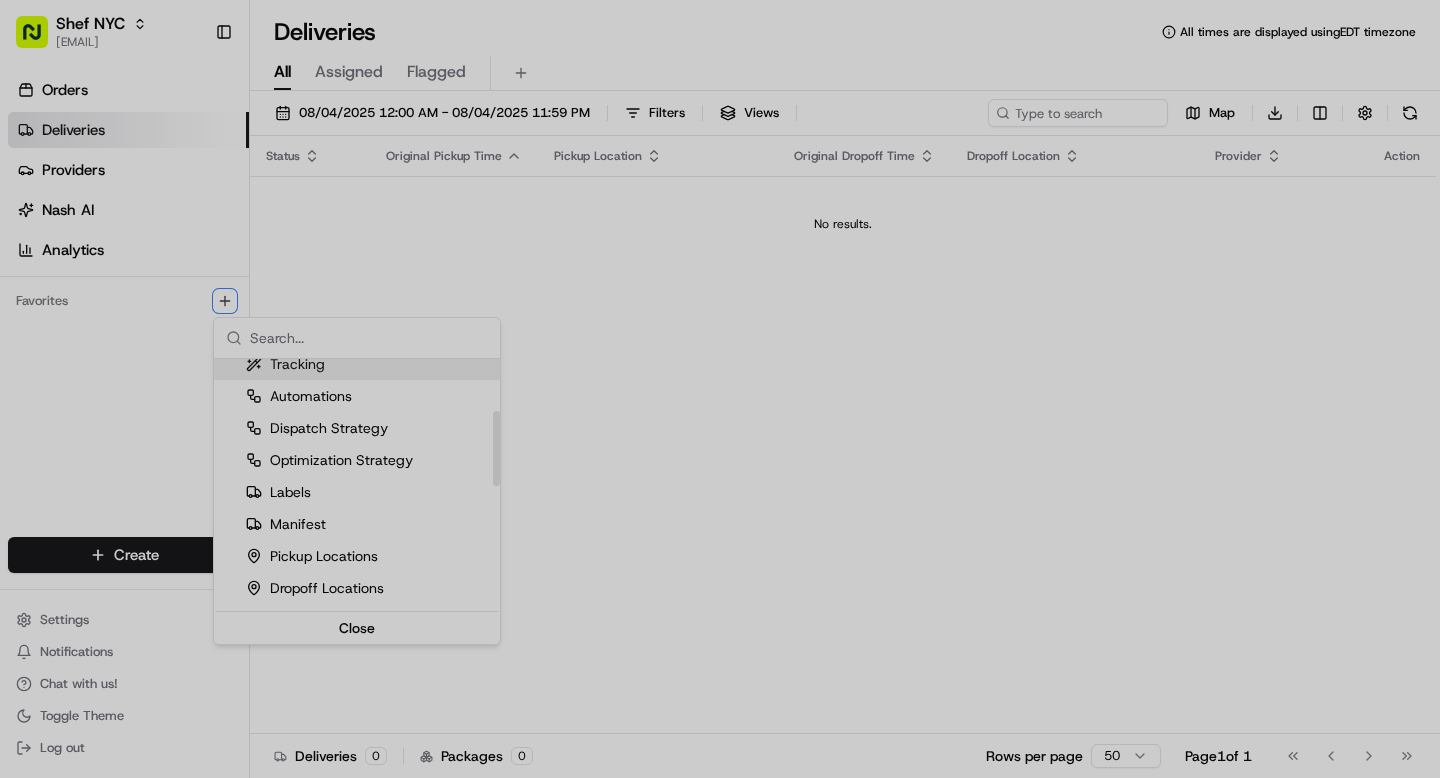 scroll, scrollTop: 173, scrollLeft: 0, axis: vertical 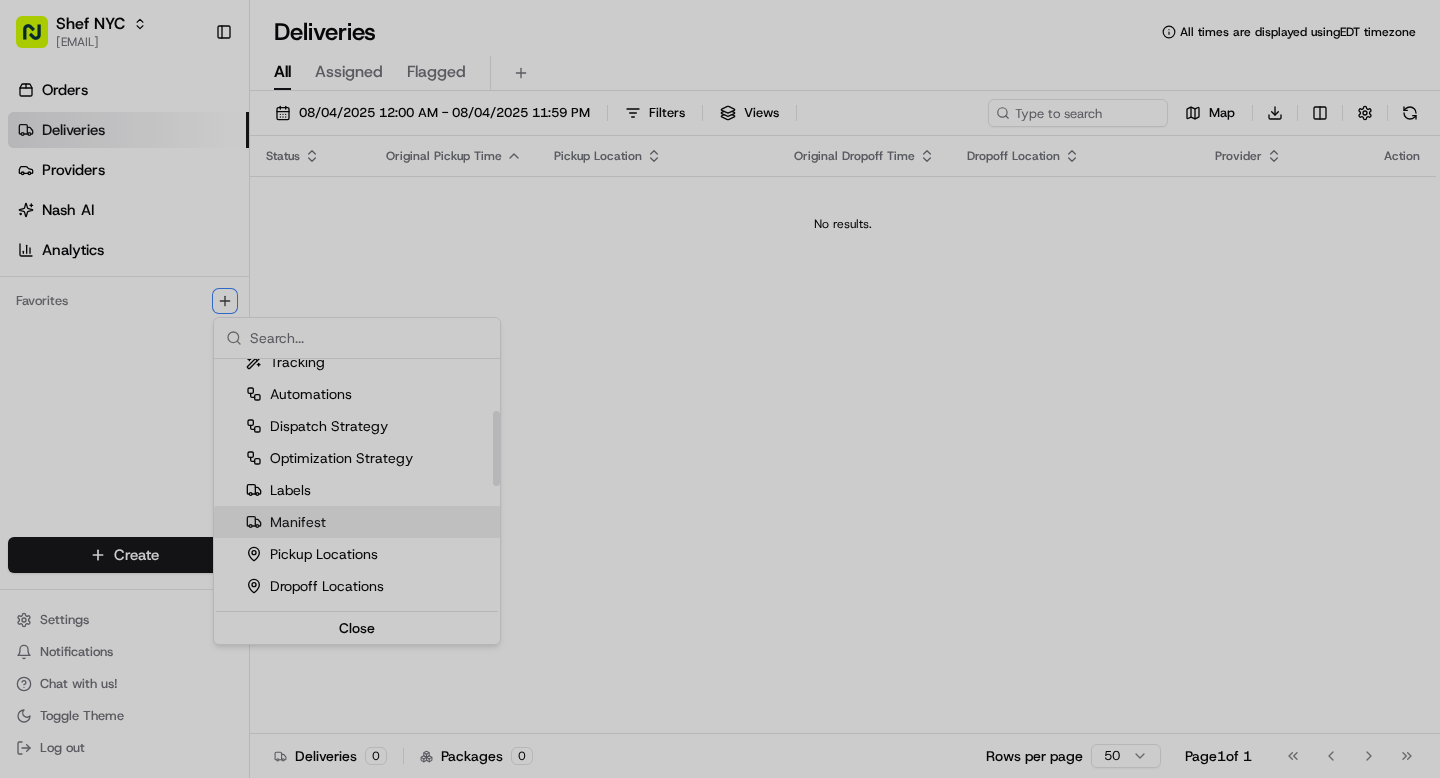 click on "Shef NYC [EMAIL] Toggle Sidebar Orders Deliveries Providers Nash AI Analytics Favorites Main Menu Members & Organization Organization Users Roles Preferences Customization Tracking Orchestration Automations Dispatch Strategy Locations Pickup Locations Dropoff Locations Billing Billing Refund Requests Integrations Notification Triggers Webhooks API Keys Request Logs Create Settings Notifications Chat with us! Toggle Theme Log out Deliveries All times are displayed using EDT timezone All Assigned Flagged 08/04/2025 12:00 AM - 08/04/2025 11:59 PM Filters Views Map Download Status Original Pickup Time Pickup Location Original Dropoff Time Dropoff Location Provider Action No results. Deliveries 0 Packages 0 Rows per page 50 Page 1 of 1 Go to first page Go to previous page Go to next page Go to last page Organization Users Roles Preferences Portal Tracking Labels" at bounding box center [720, 389] 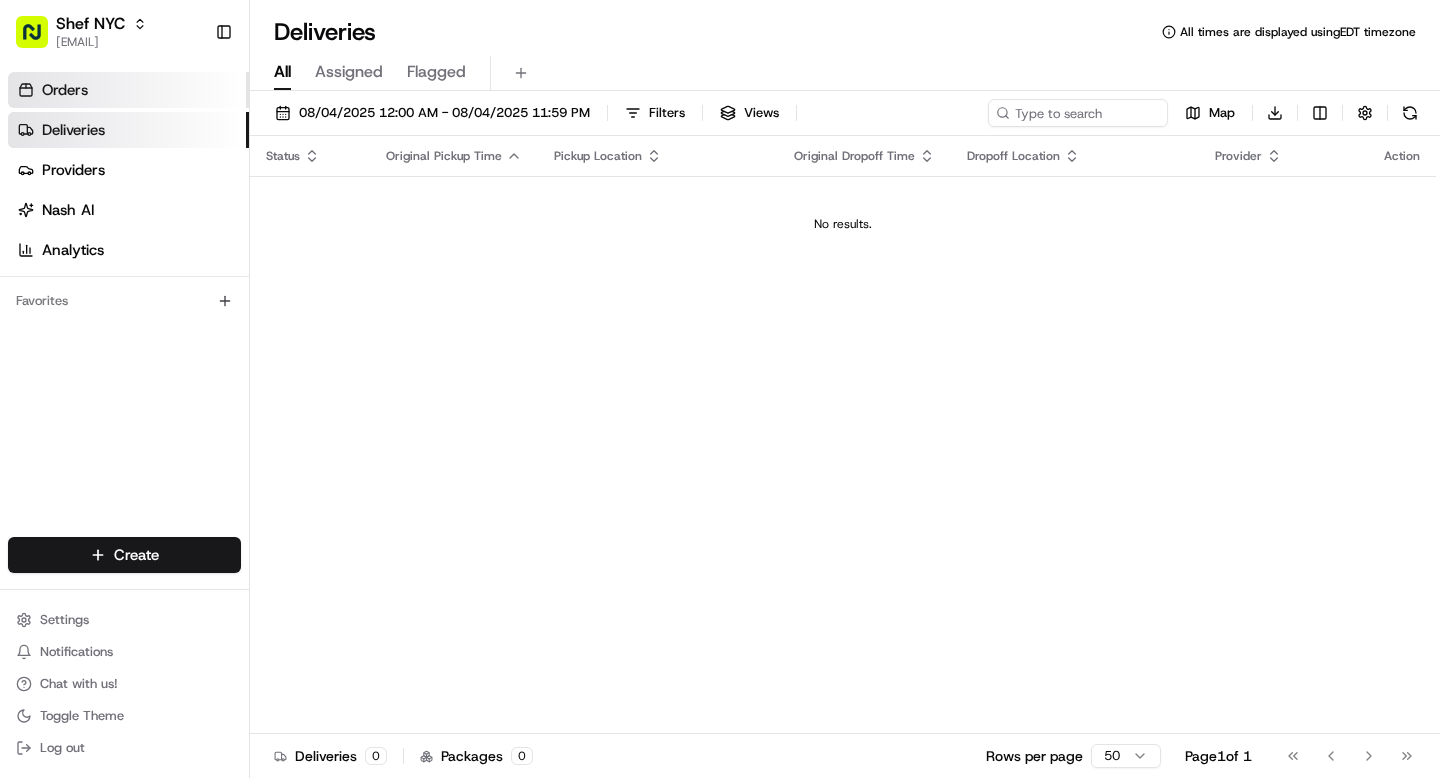 click on "Orders" at bounding box center [65, 90] 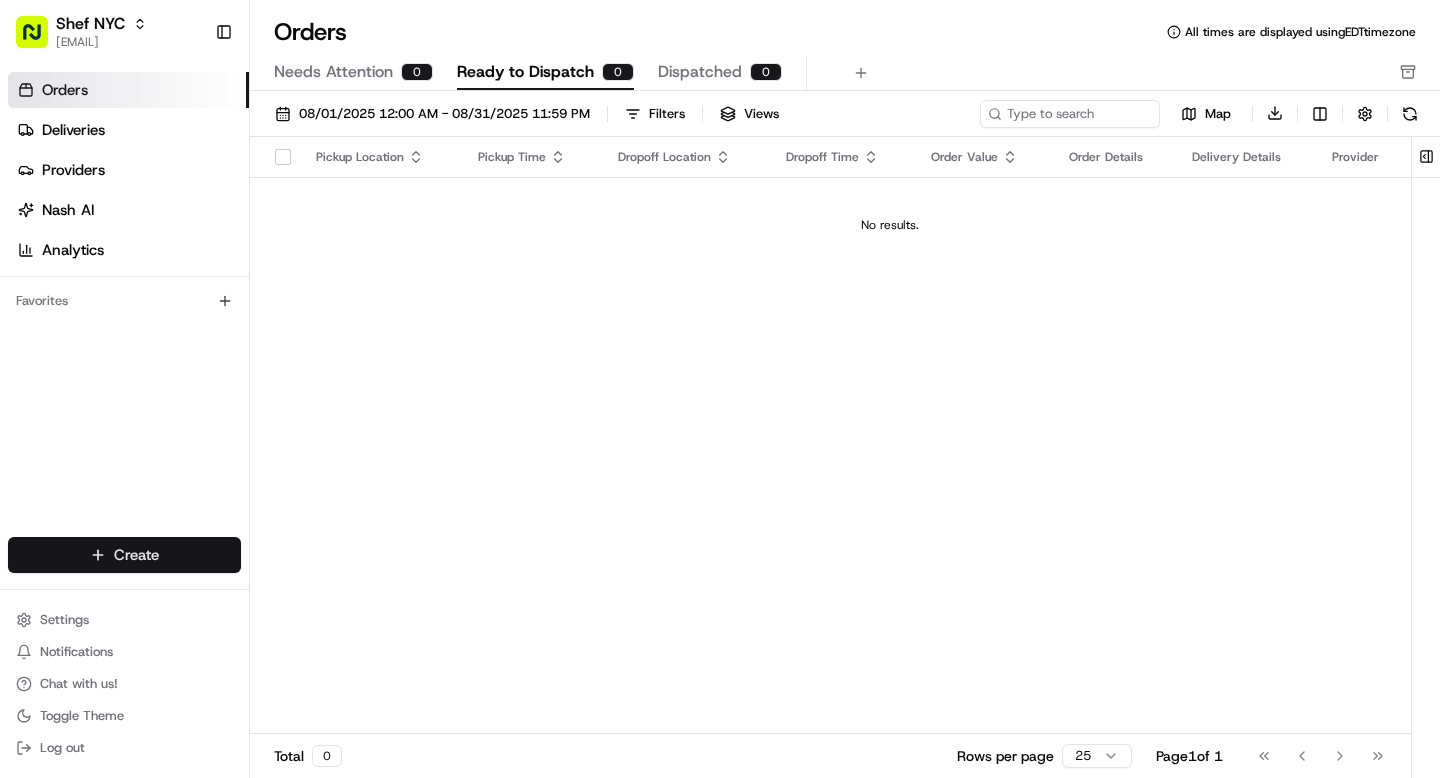 click on "Shef NYC [EMAIL] Toggle Sidebar Orders Deliveries Providers Nash AI Analytics Favorites Main Menu Members & Organization Organization Users Roles Preferences Customization Tracking Orchestration Automations Dispatch Strategy Locations Pickup Locations Dropoff Locations Billing Billing Refund Requests Integrations Notification Triggers Webhooks API Keys Request Logs Create Settings Notifications Chat with us! Toggle Theme Log out Orders All times are displayed using EDT timezone Needs Attention 0 Ready to Dispatch 0 Dispatched 0 08/01/2025 12:00 AM - 08/31/2025 11:59 PM Filters Views Map Download Pickup Location Pickup Time Dropoff Location Dropoff Time Order Value Order Details Delivery Details Provider Actions No results. Total 0 Rows per page 25 Page 1 of 1 Go to first page Go to previous page Go to next page Go to last page Create Create" at bounding box center [720, 389] 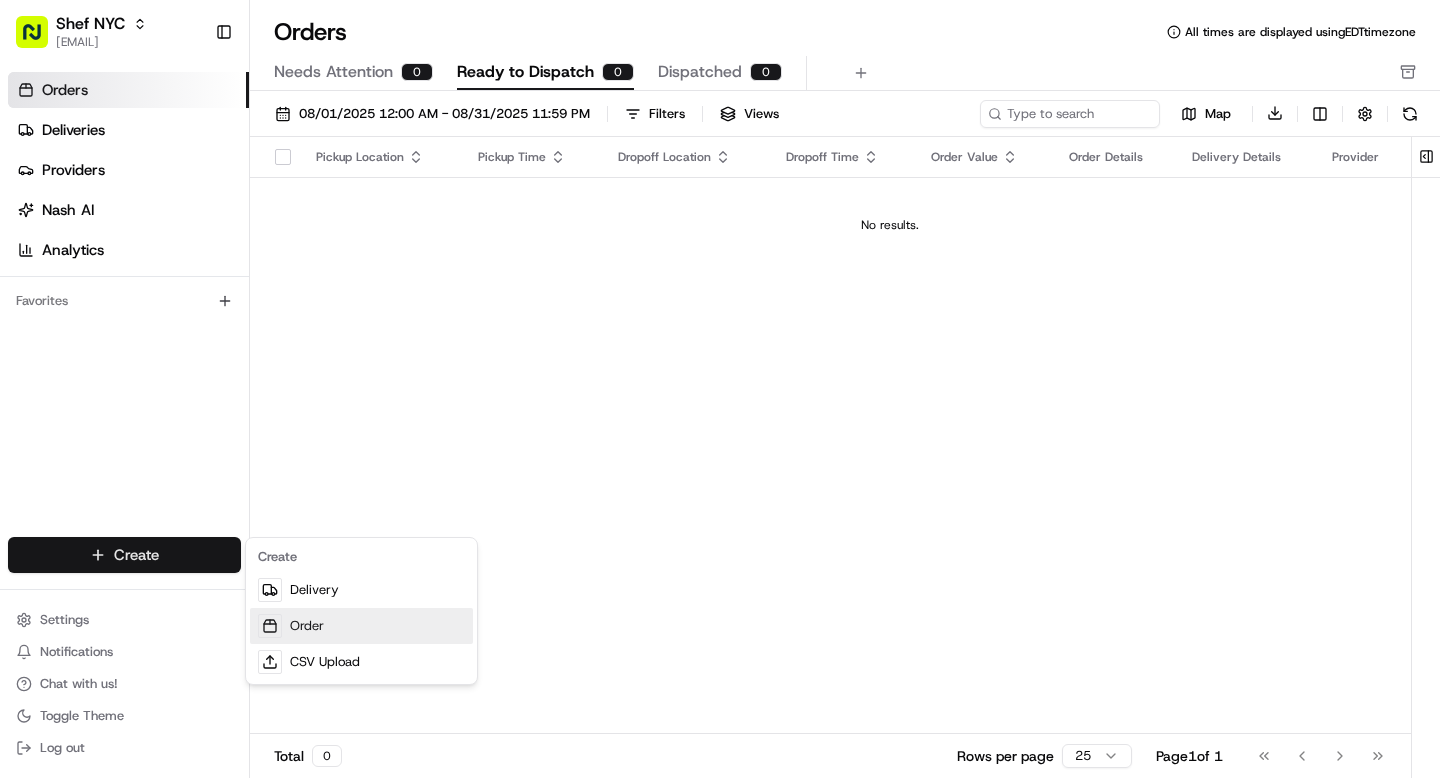 click on "Order" at bounding box center (361, 626) 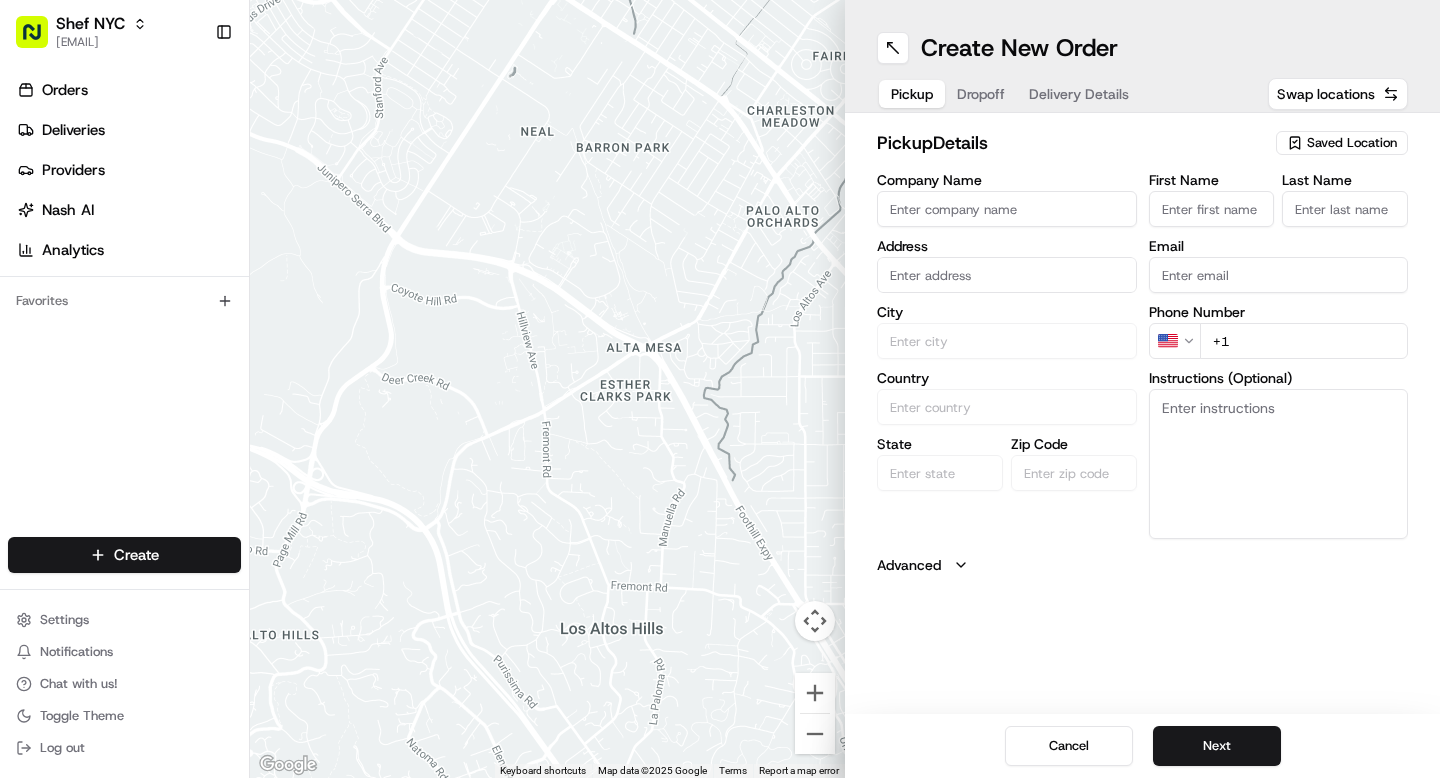 click 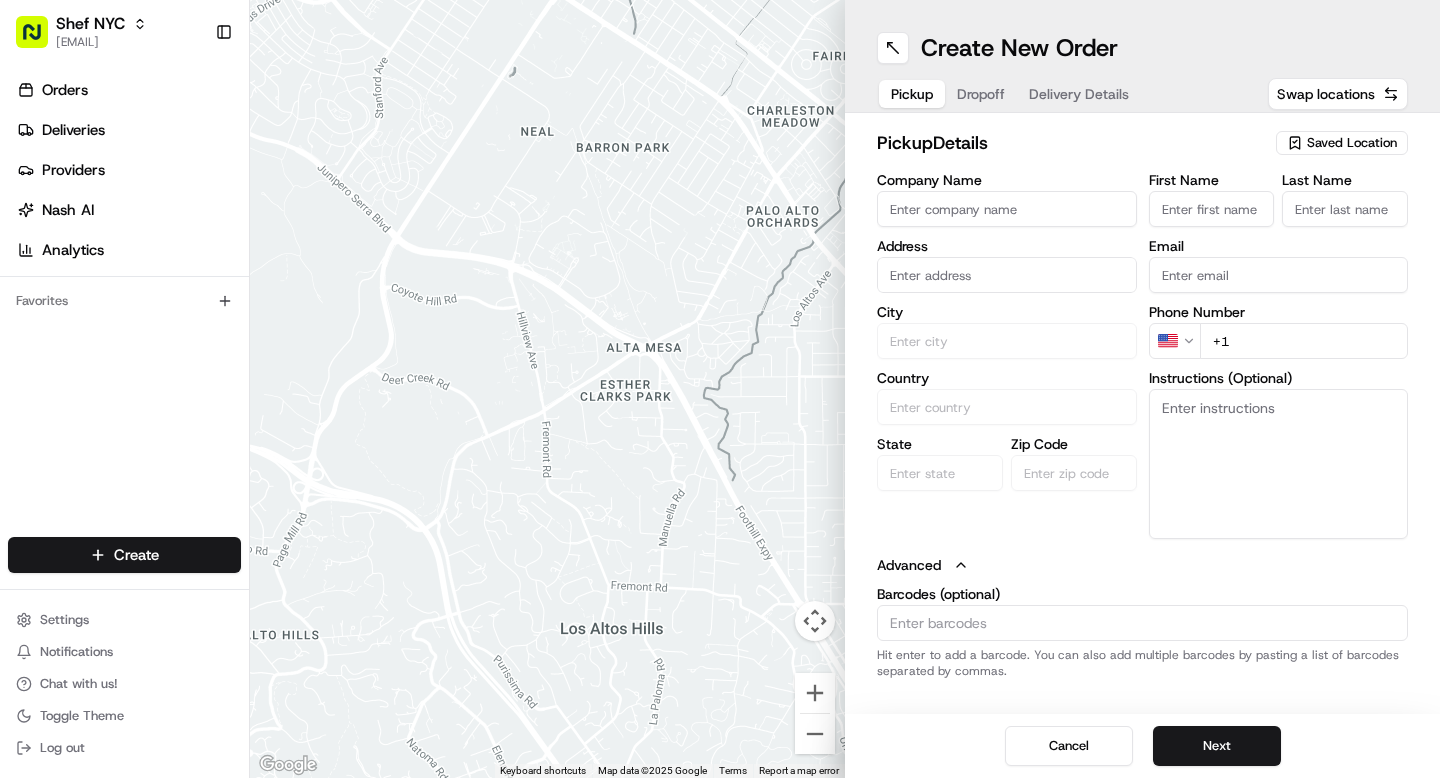 click on "Dropoff" at bounding box center (981, 94) 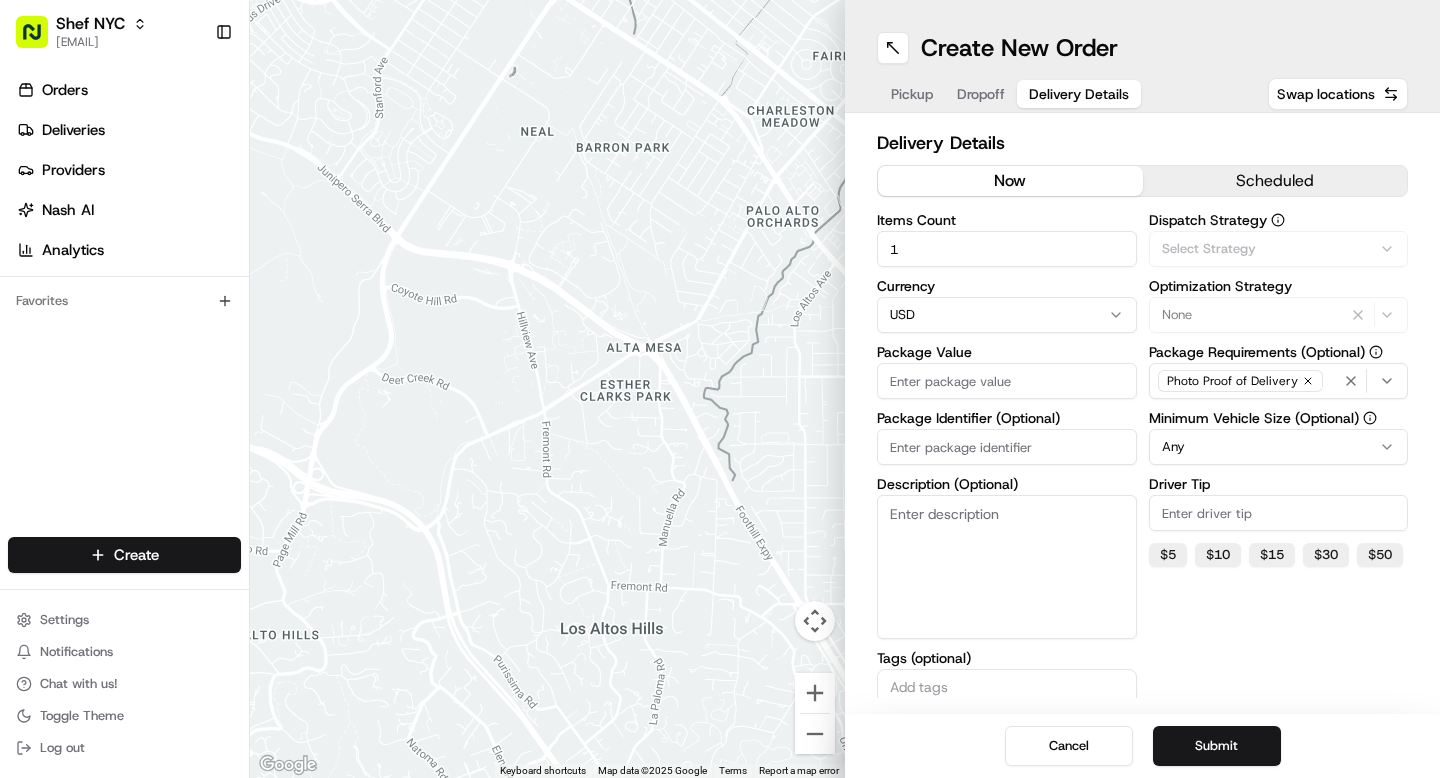click on "Delivery Details" at bounding box center (1079, 94) 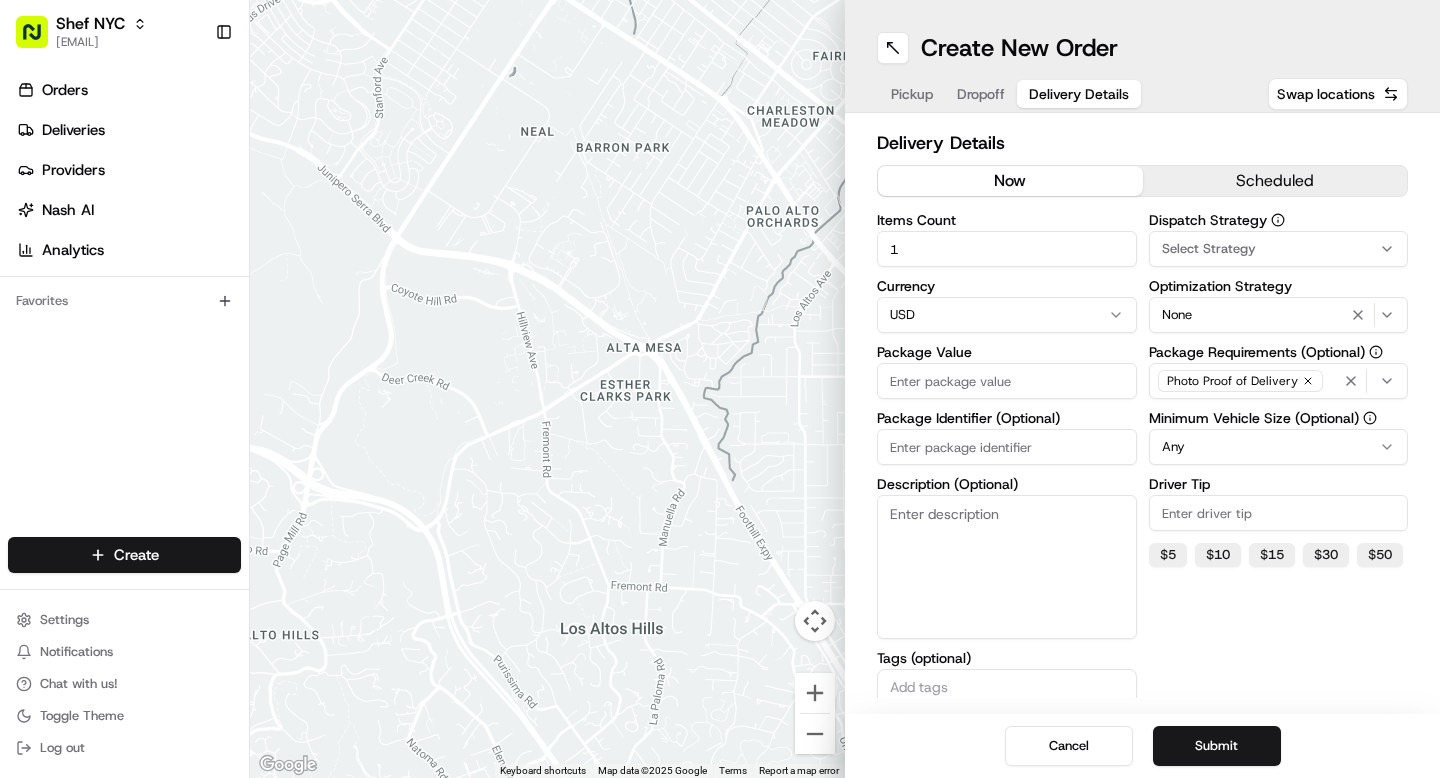 click on "Pickup" at bounding box center (912, 94) 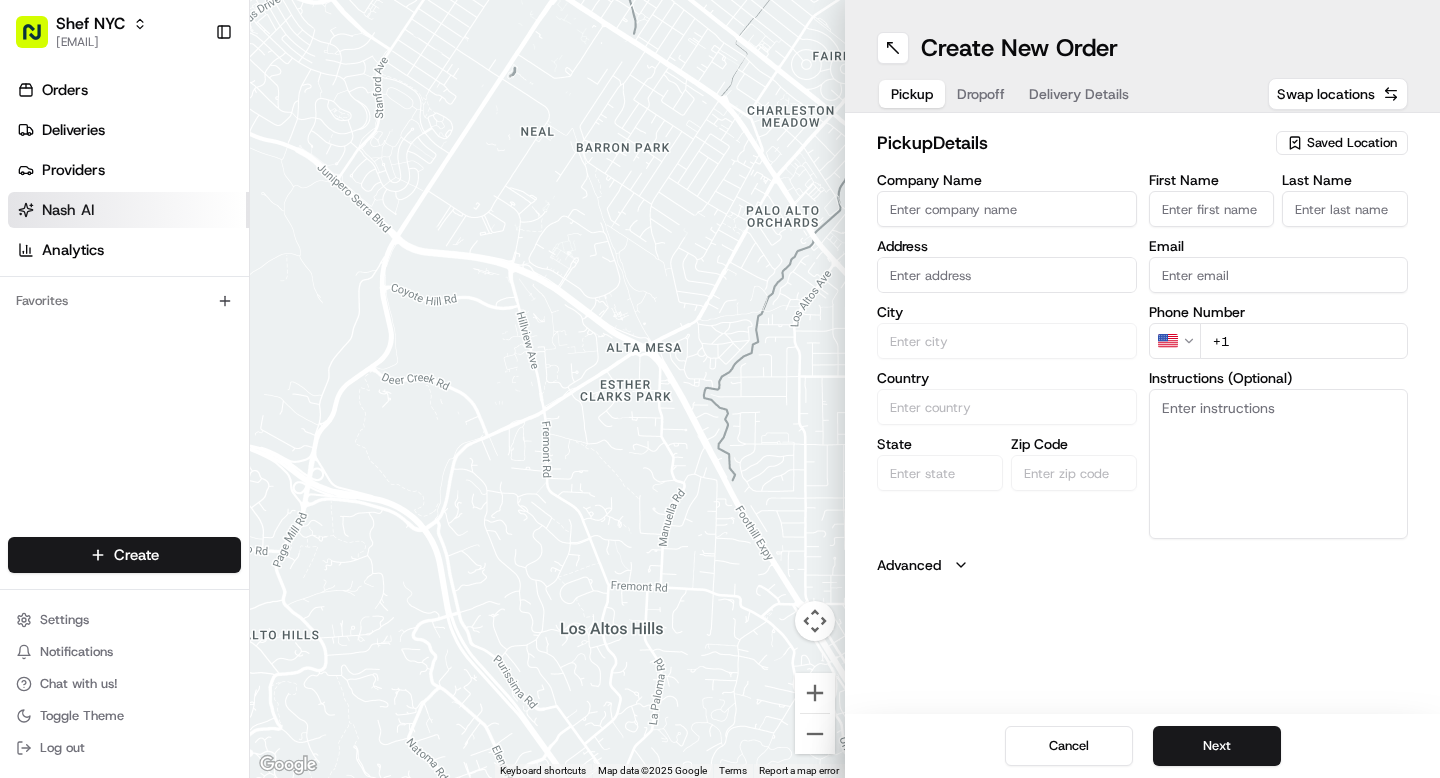 click on "Nash AI" at bounding box center [68, 210] 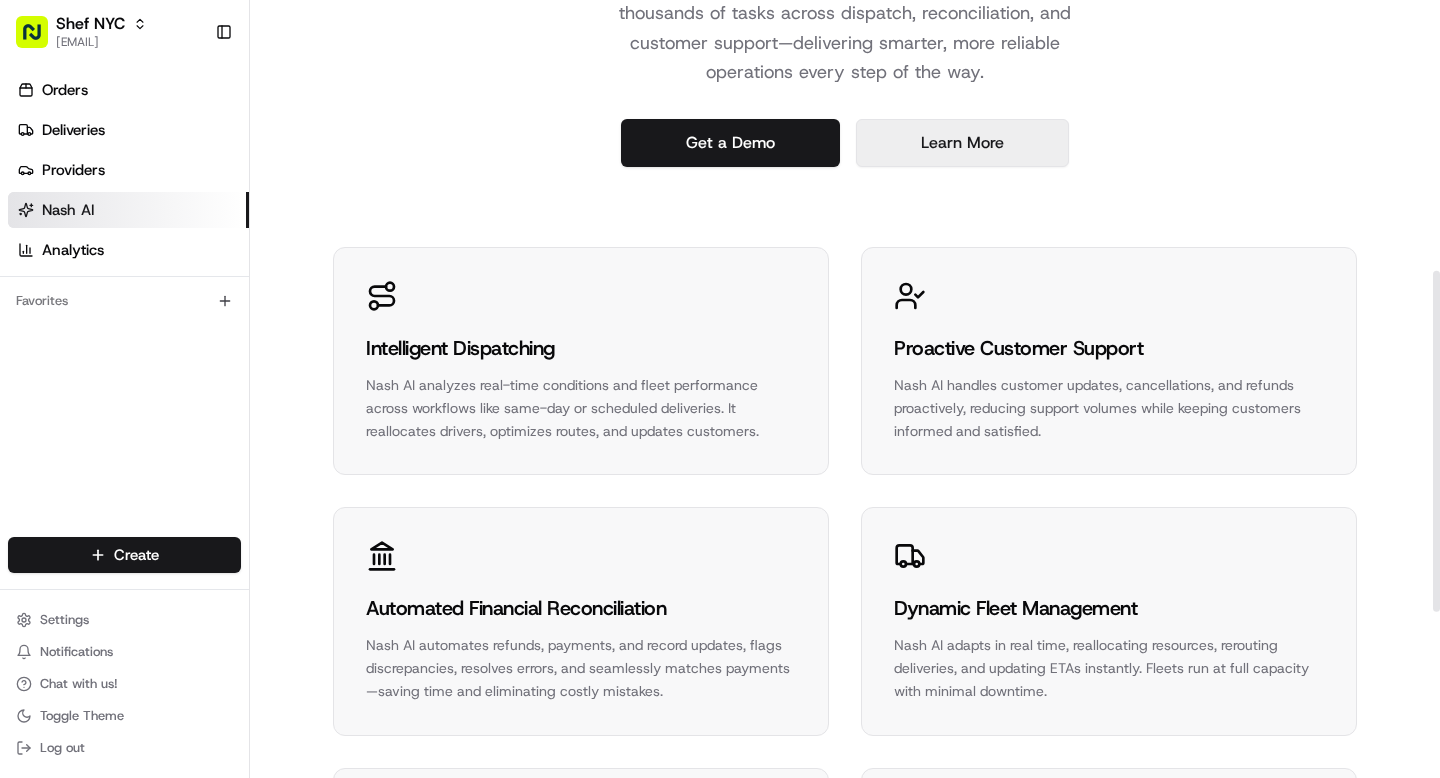 scroll, scrollTop: 980, scrollLeft: 0, axis: vertical 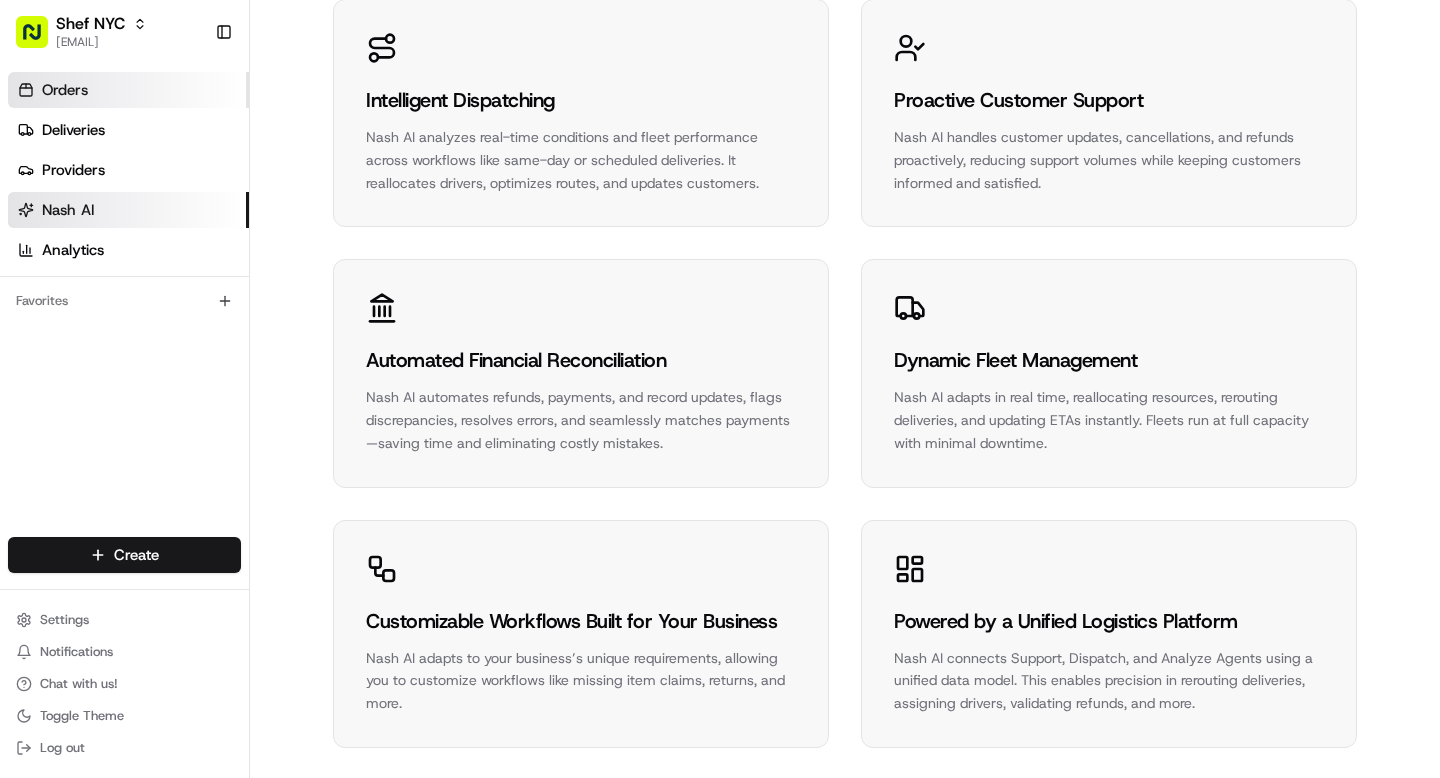 click on "Orders" at bounding box center (128, 90) 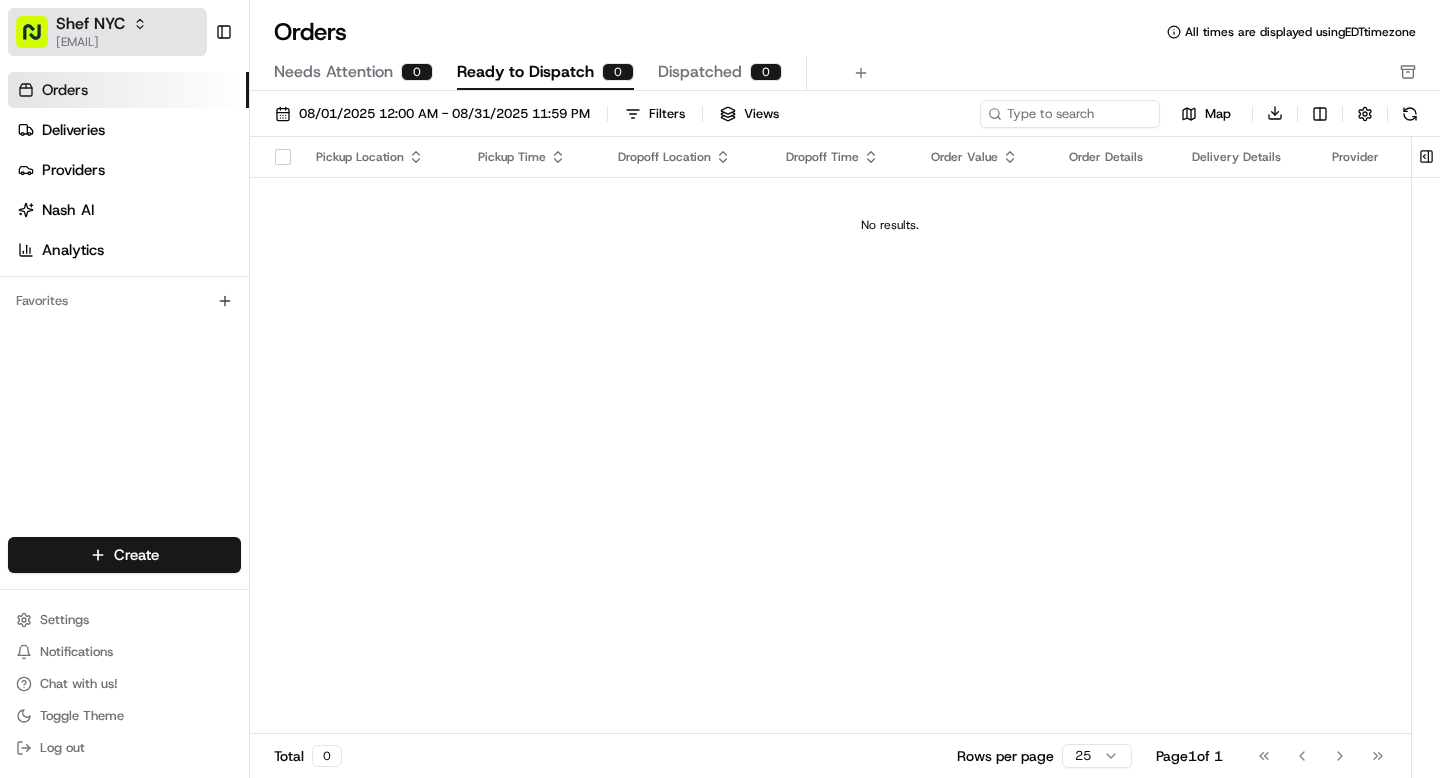 click on "Shef NYC" at bounding box center (90, 24) 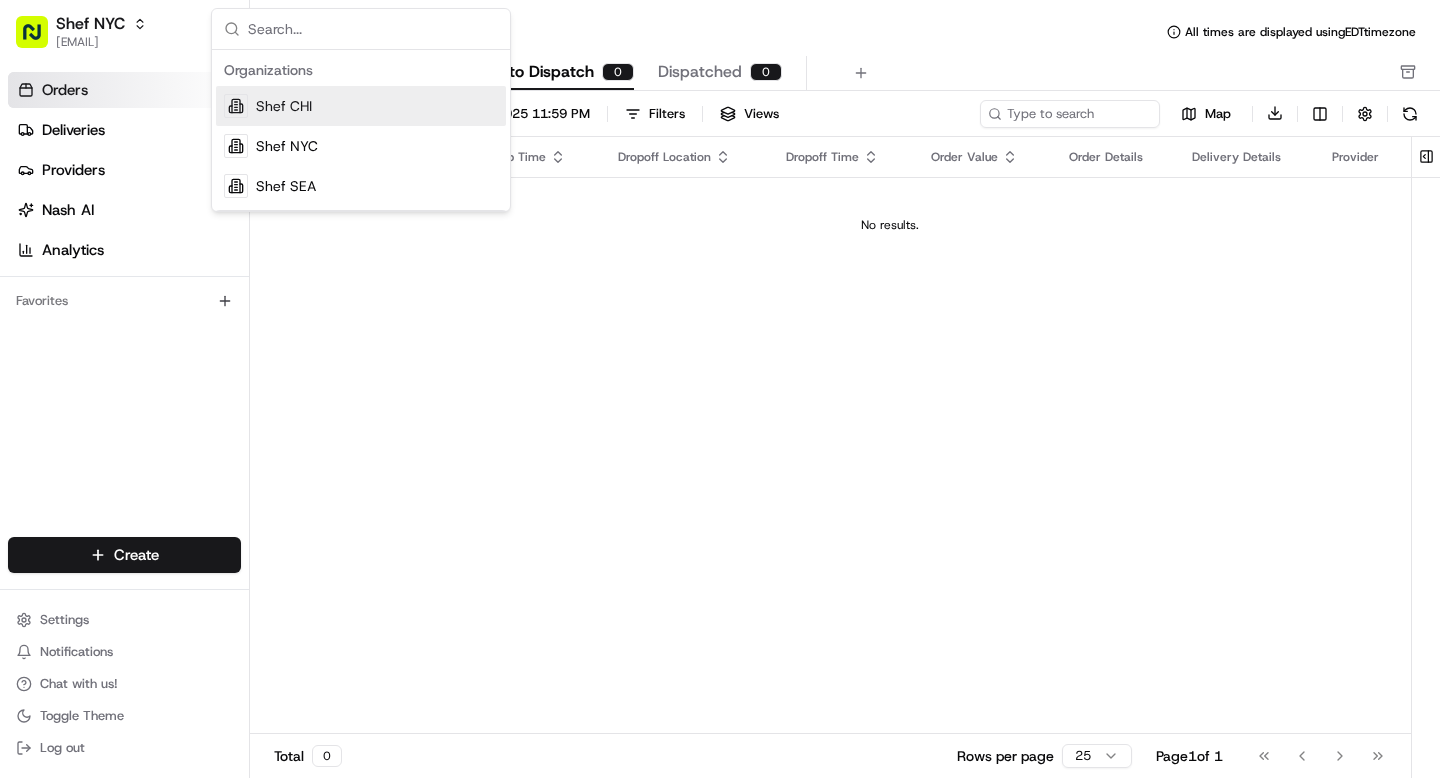 click on "Orders All times are displayed using  EDT  timezone" at bounding box center (845, 32) 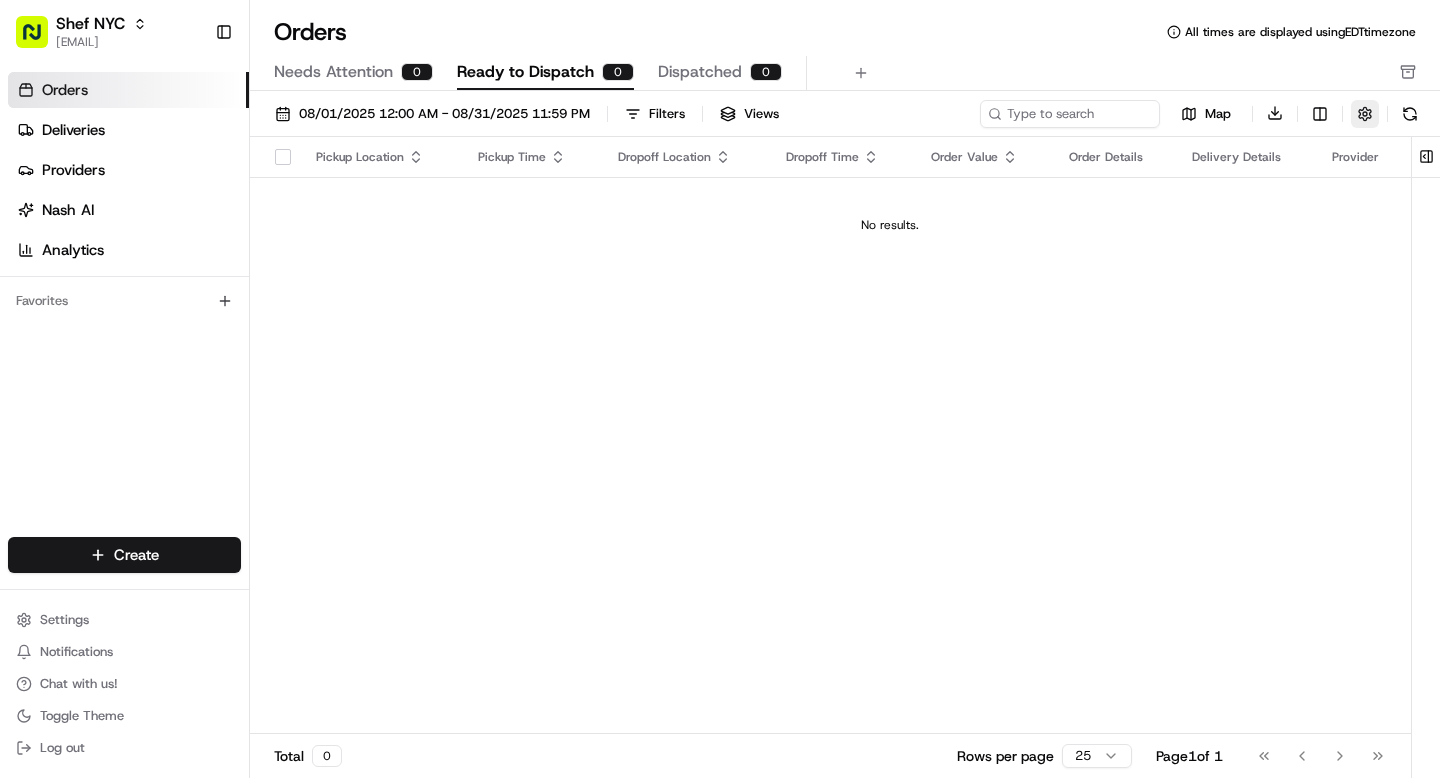 click at bounding box center (1365, 114) 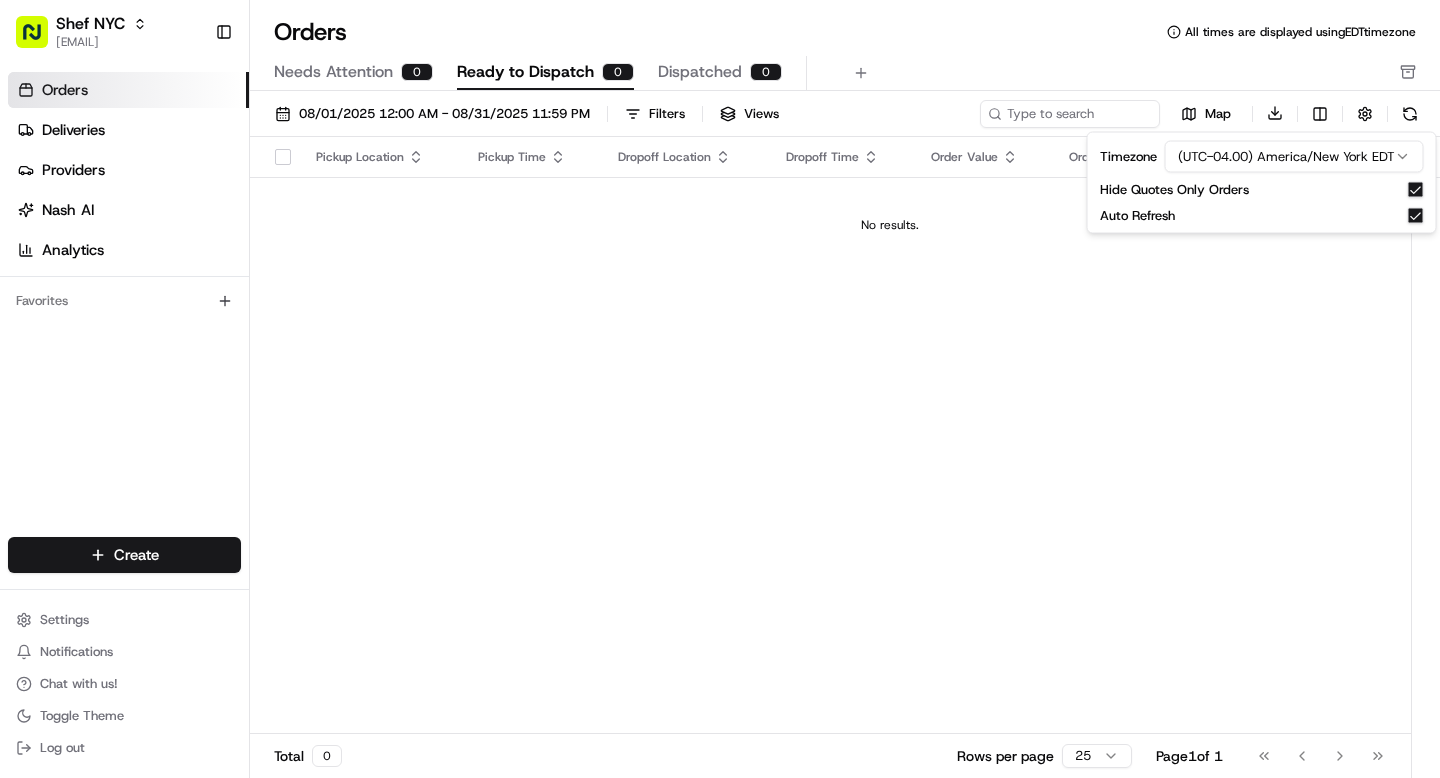 click on "No results." at bounding box center [890, 225] 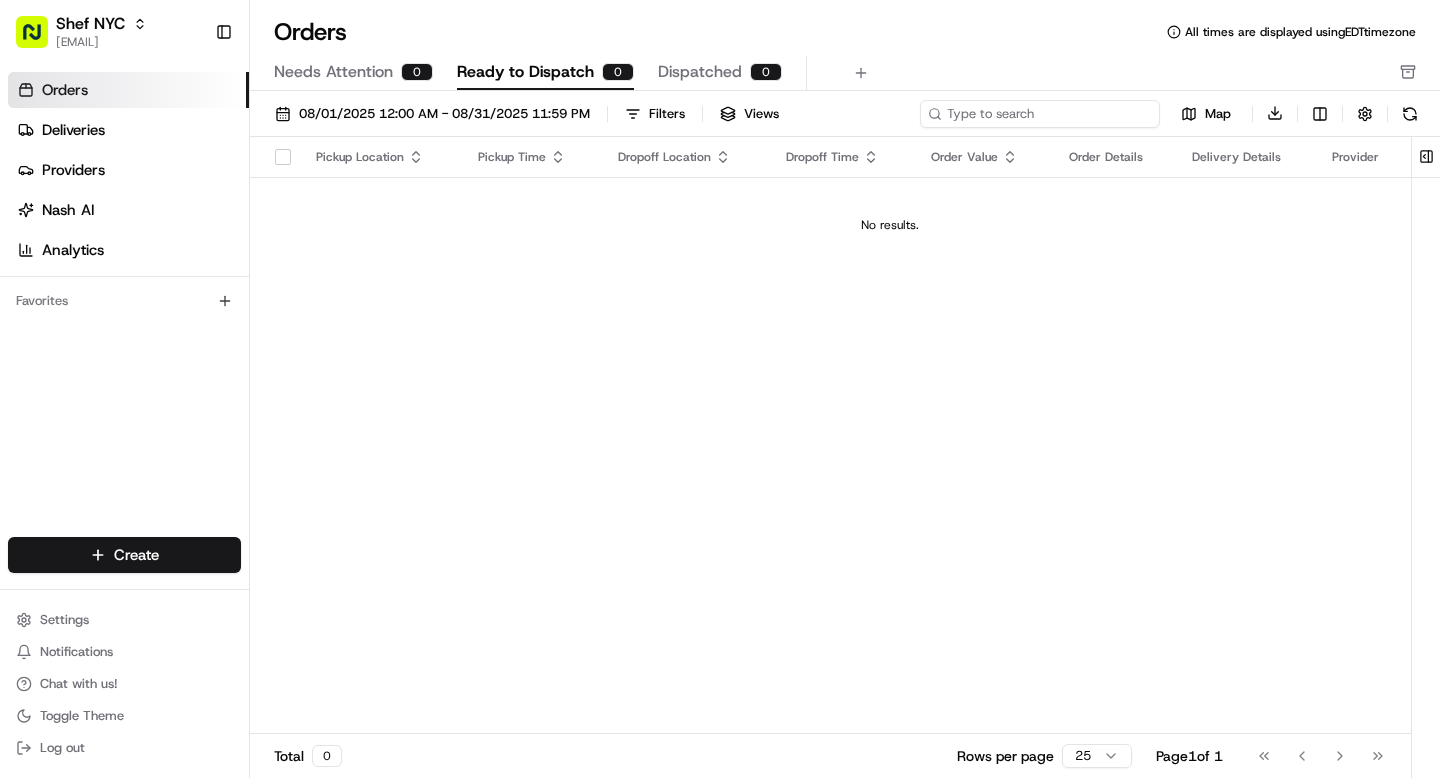 click at bounding box center [1040, 114] 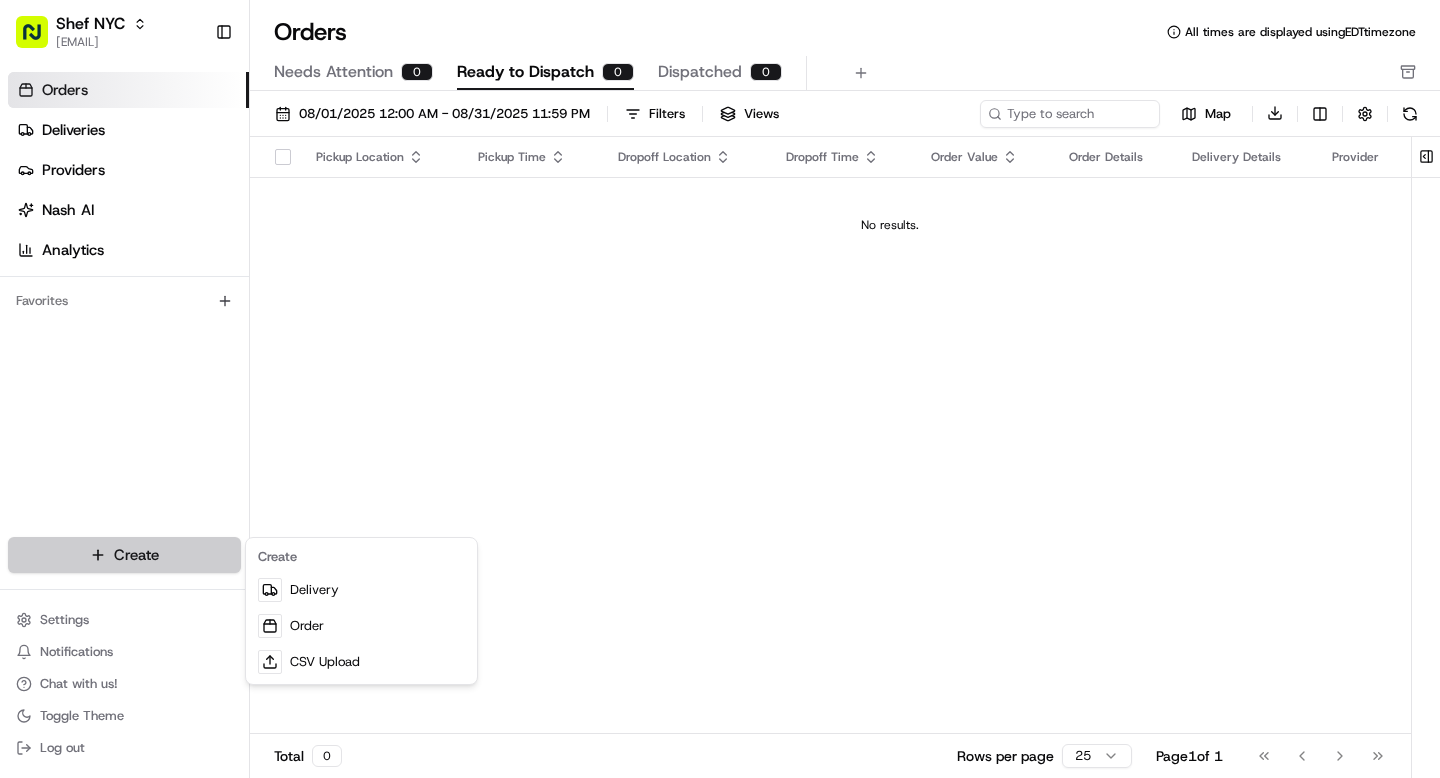 click on "Shef NYC [EMAIL] Toggle Sidebar Orders Deliveries Providers Nash AI Analytics Favorites Main Menu Members & Organization Organization Users Roles Preferences Customization Tracking Orchestration Automations Dispatch Strategy Locations Pickup Locations Dropoff Locations Billing Billing Refund Requests Integrations Notification Triggers Webhooks API Keys Request Logs Create Settings Notifications Chat with us! Toggle Theme Log out Orders All times are displayed using EDT timezone Needs Attention 0 Ready to Dispatch 0 Dispatched 0 08/01/2025 12:00 AM - 08/31/2025 11:59 PM Filters Views Map Download Pickup Location Pickup Time Dropoff Location Dropoff Time Order Value Order Details Delivery Details Provider Actions No results. Total 0 Rows per page 25 Page 1 of 1 Go to first page Go to previous page Go to next page Go to last page Create Create" at bounding box center (720, 389) 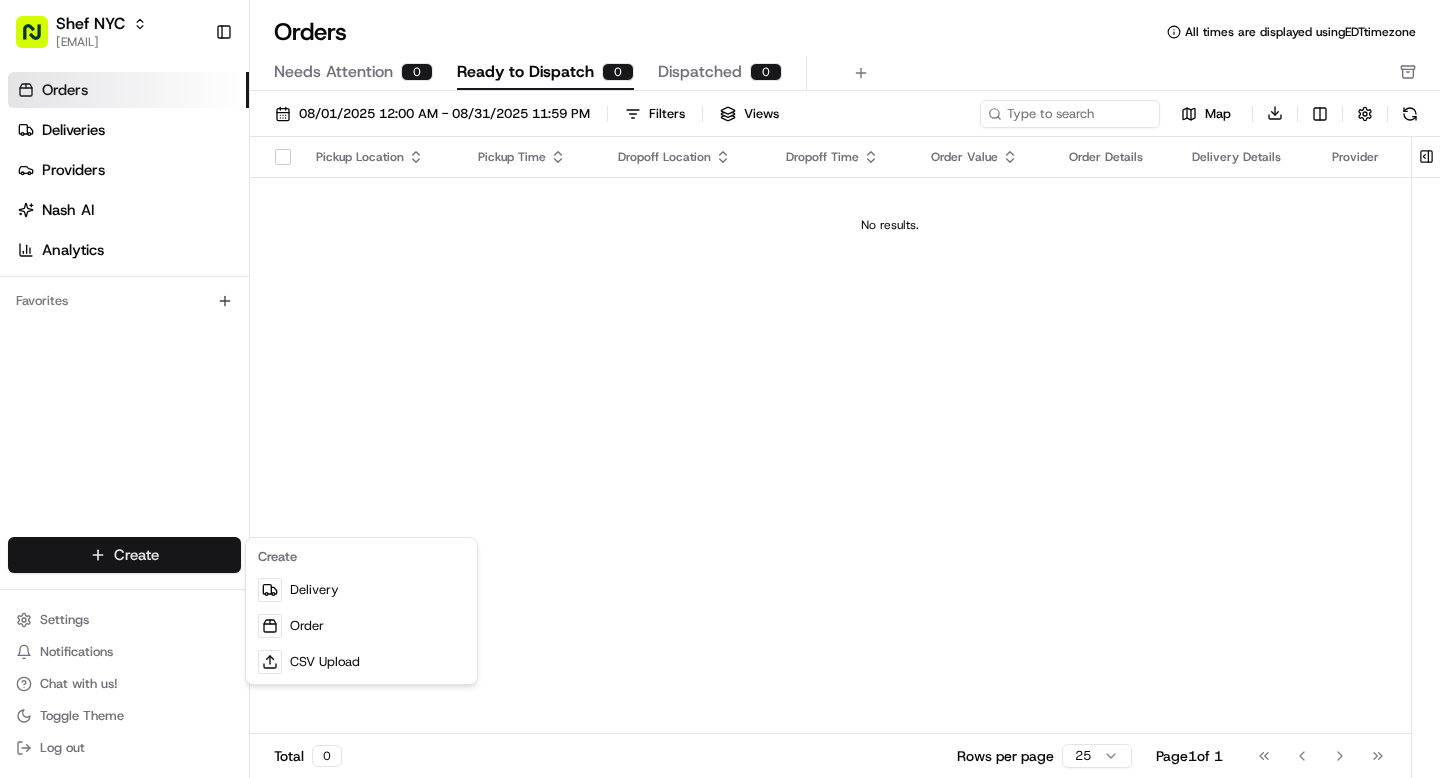 click on "Shef NYC [EMAIL] Toggle Sidebar Orders Deliveries Providers Nash AI Analytics Favorites Main Menu Members & Organization Organization Users Roles Preferences Customization Tracking Orchestration Automations Dispatch Strategy Locations Pickup Locations Dropoff Locations Billing Billing Refund Requests Integrations Notification Triggers Webhooks API Keys Request Logs Create Settings Notifications Chat with us! Toggle Theme Log out Orders All times are displayed using EDT timezone Needs Attention 0 Ready to Dispatch 0 Dispatched 0 08/01/2025 12:00 AM - 08/31/2025 11:59 PM Filters Views Map Download Pickup Location Pickup Time Dropoff Location Dropoff Time Order Value Order Details Delivery Details Provider Actions No results. Total 0 Rows per page 25 Page 1 of 1 Go to first page Go to previous page Go to next page Go to last page Create Create" at bounding box center (720, 389) 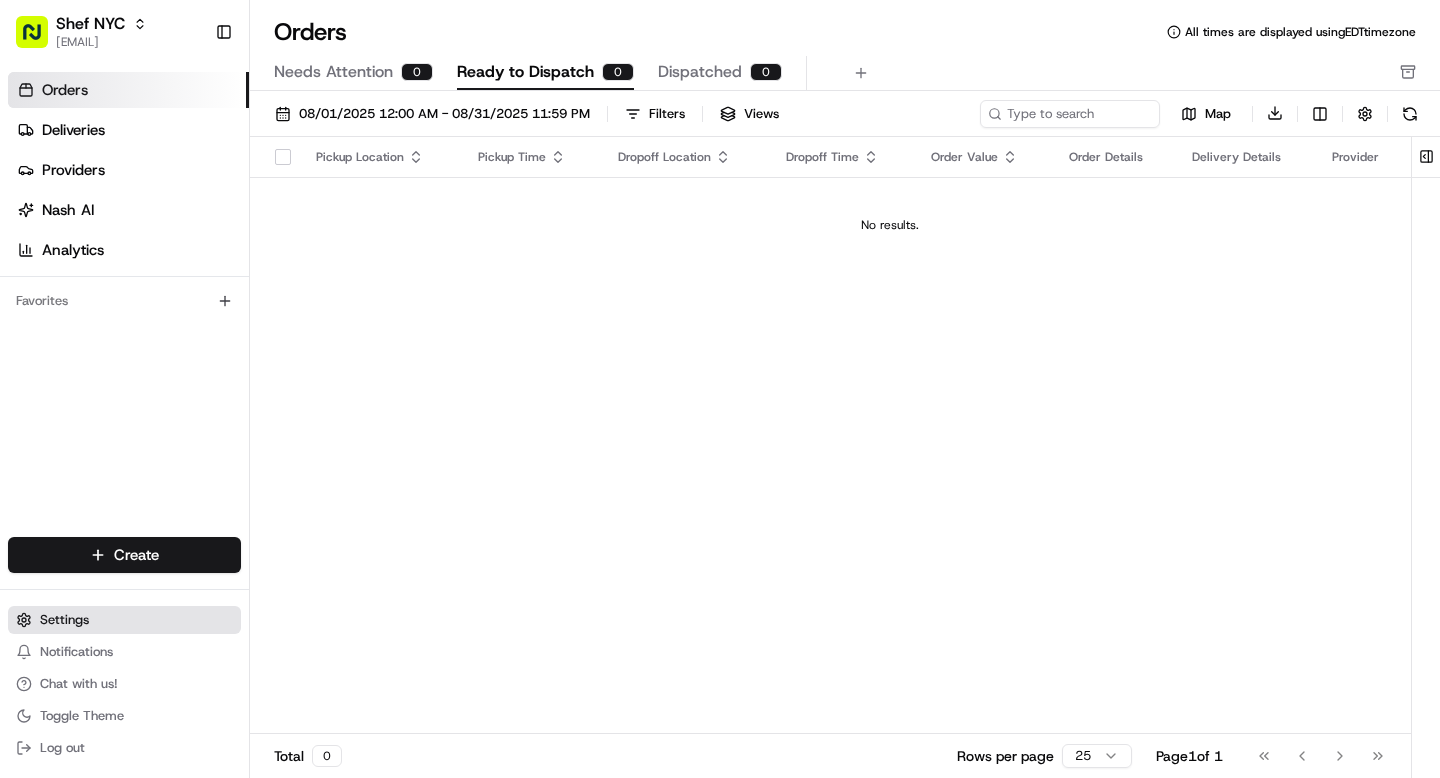 click on "Settings" at bounding box center [64, 620] 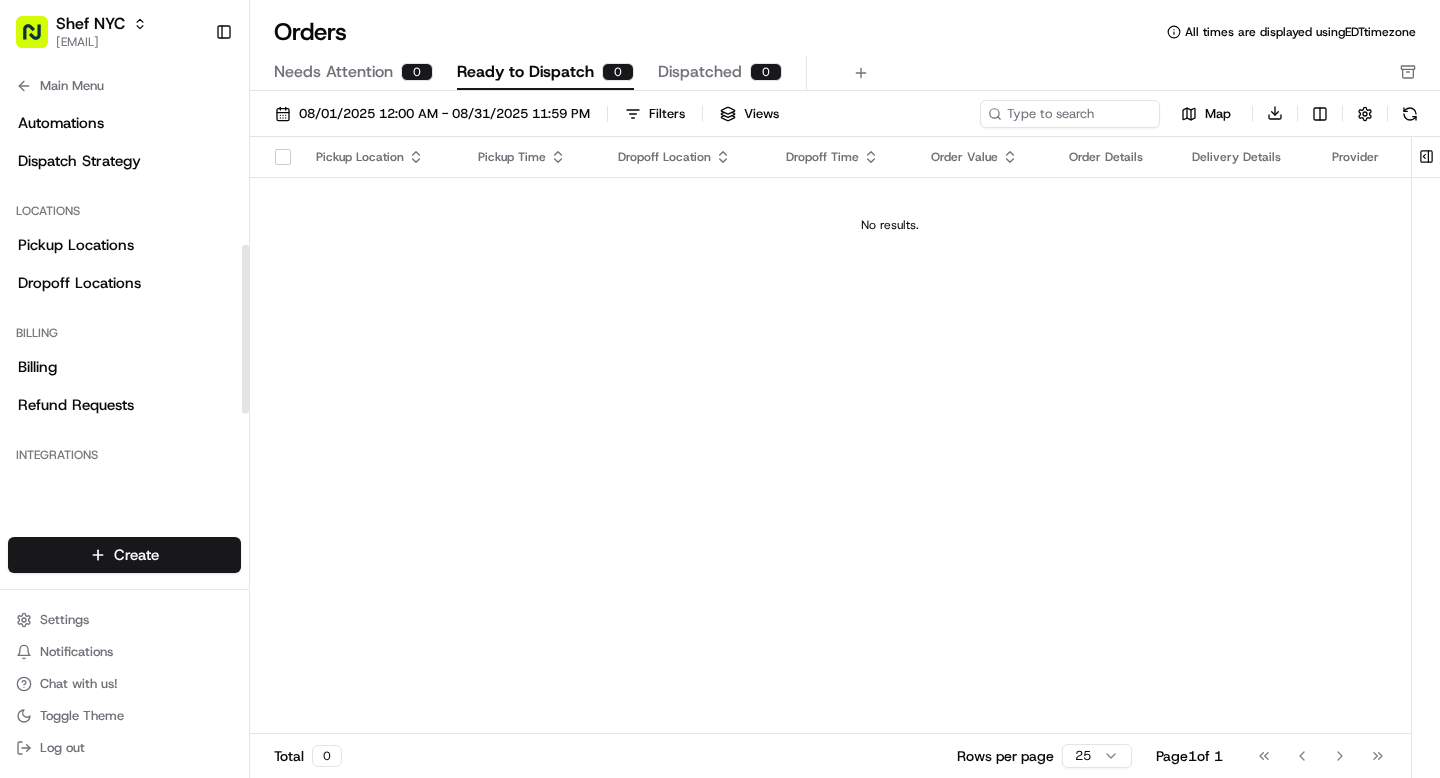 scroll, scrollTop: 325, scrollLeft: 0, axis: vertical 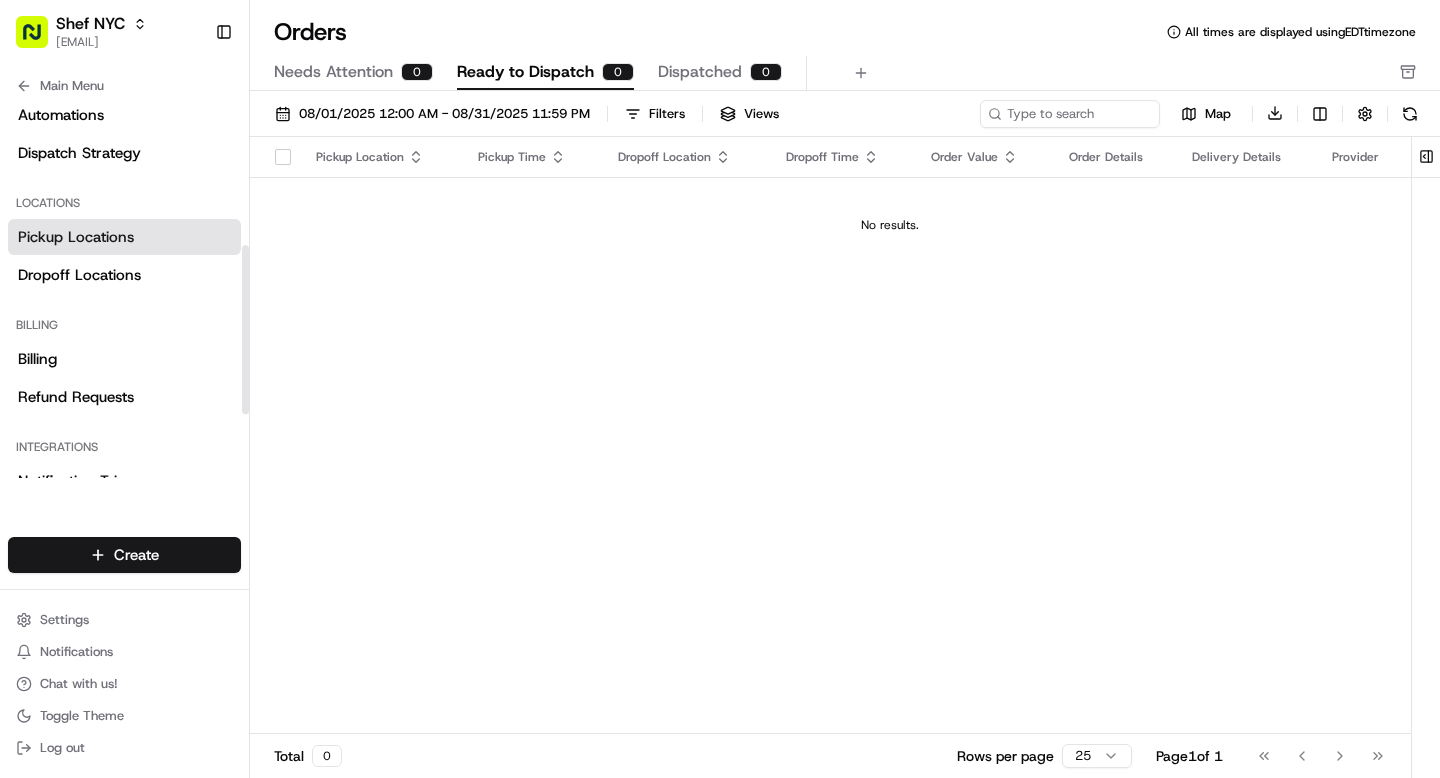click on "Pickup Locations" at bounding box center (76, 237) 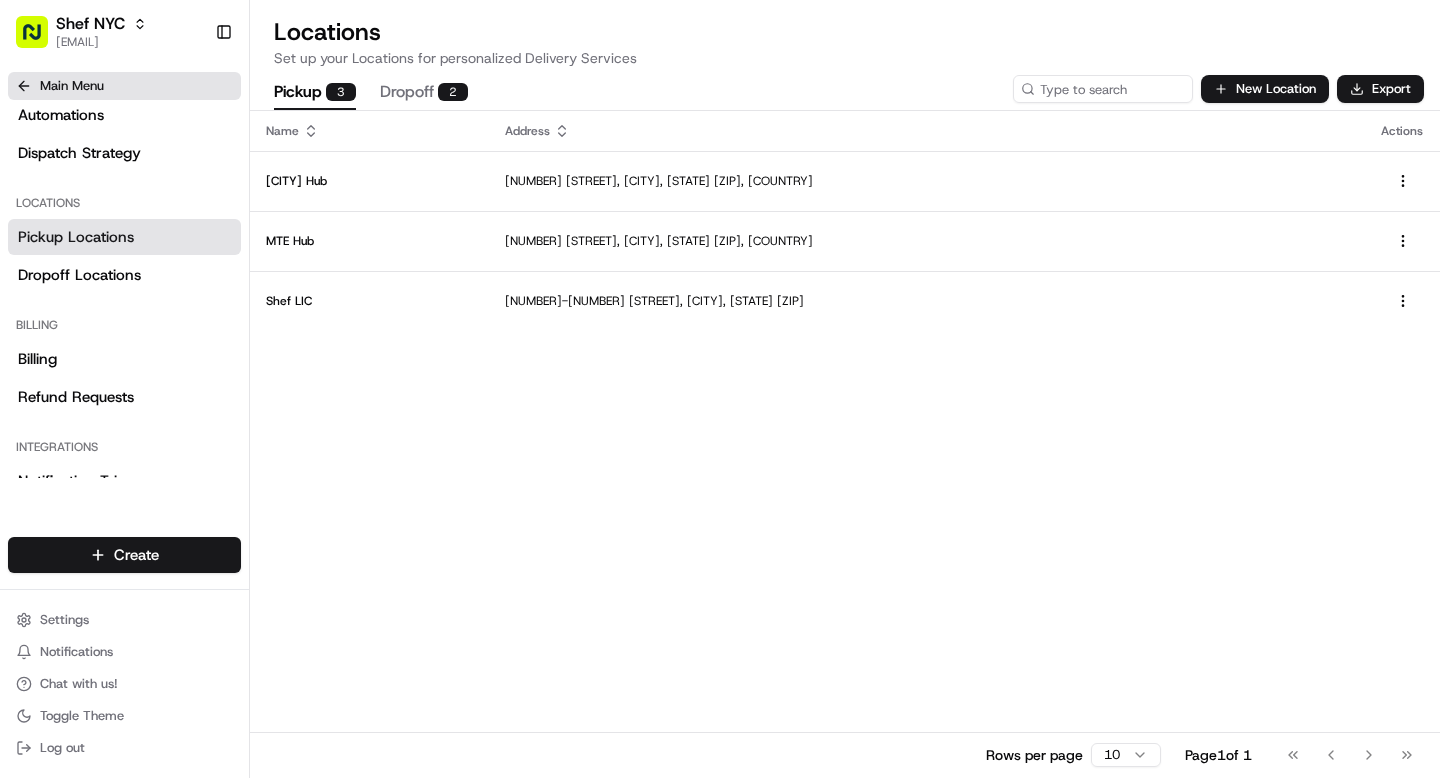 click 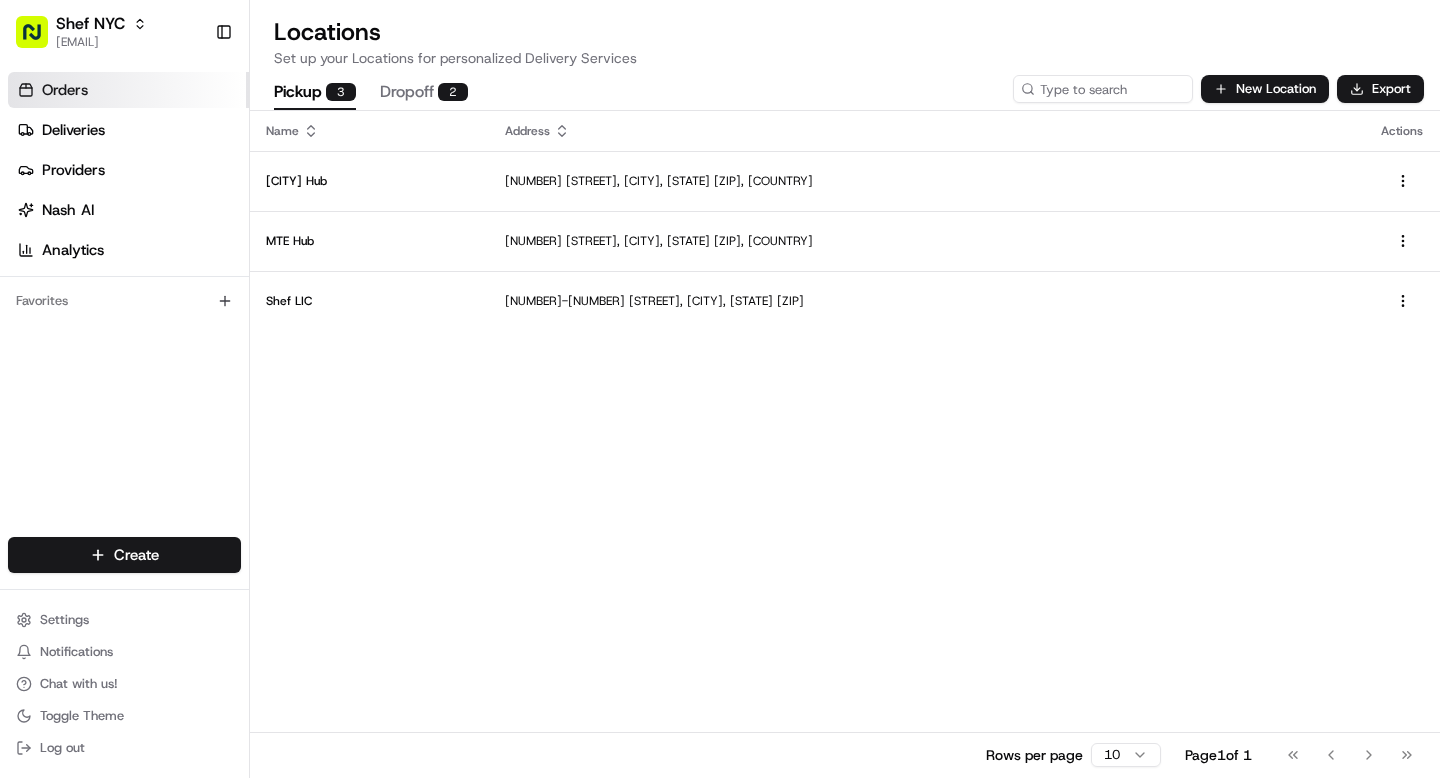 click on "Orders" at bounding box center (65, 90) 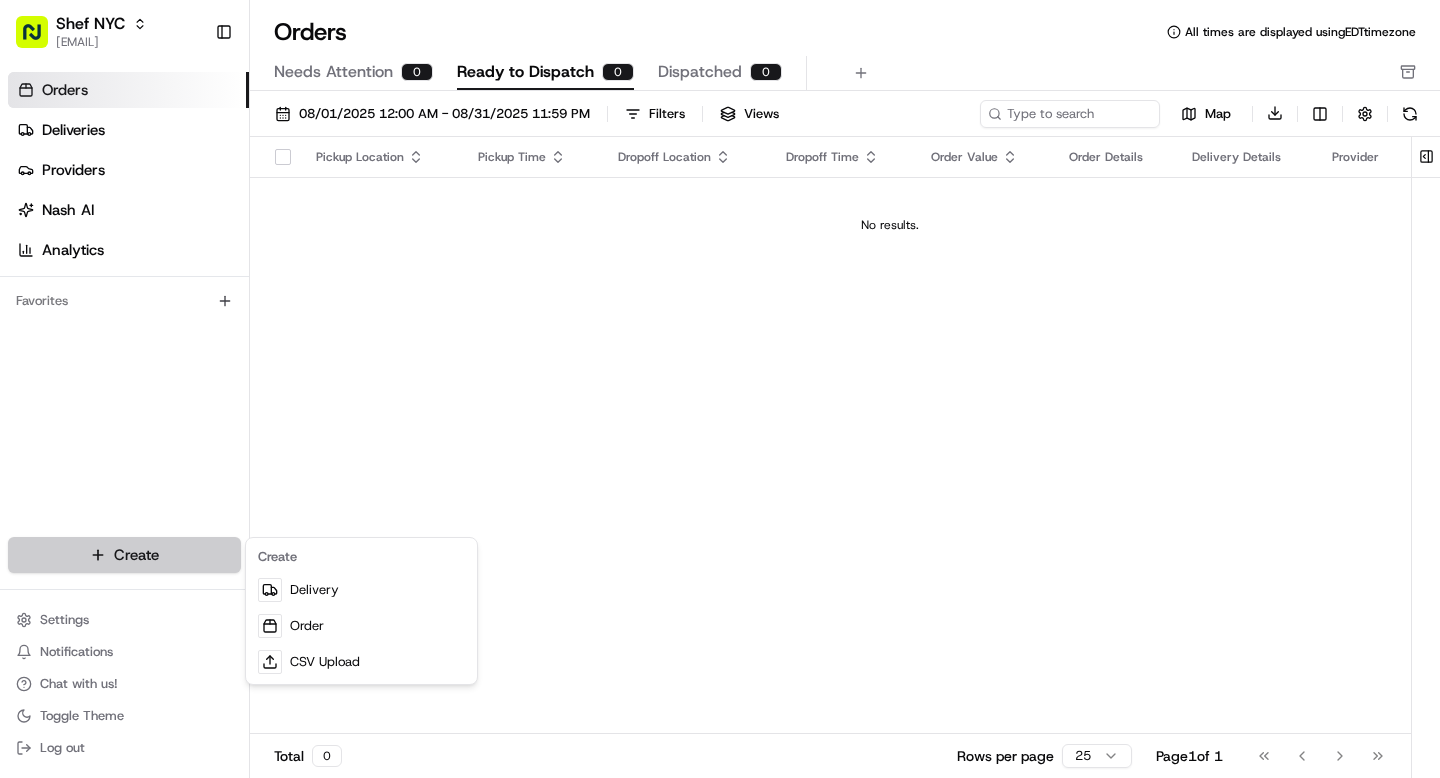 click on "Shef NYC [EMAIL] Toggle Sidebar Orders Deliveries Providers Nash AI Analytics Favorites Main Menu Members & Organization Organization Users Roles Preferences Customization Tracking Orchestration Automations Dispatch Strategy Locations Pickup Locations Dropoff Locations Billing Billing Refund Requests Integrations Notification Triggers Webhooks API Keys Request Logs Create Settings Notifications Chat with us! Toggle Theme Log out Orders All times are displayed using EDT timezone Needs Attention 0 Ready to Dispatch 0 Dispatched 0 08/01/2025 12:00 AM - 08/31/2025 11:59 PM Filters Views Map Download Pickup Location Pickup Time Dropoff Location Dropoff Time Order Value Order Details Delivery Details Provider Actions No results. Total 0 Rows per page 25 Page 1 of 1 Go to first page Go to previous page Go to next page Go to last page Create Create" at bounding box center [720, 389] 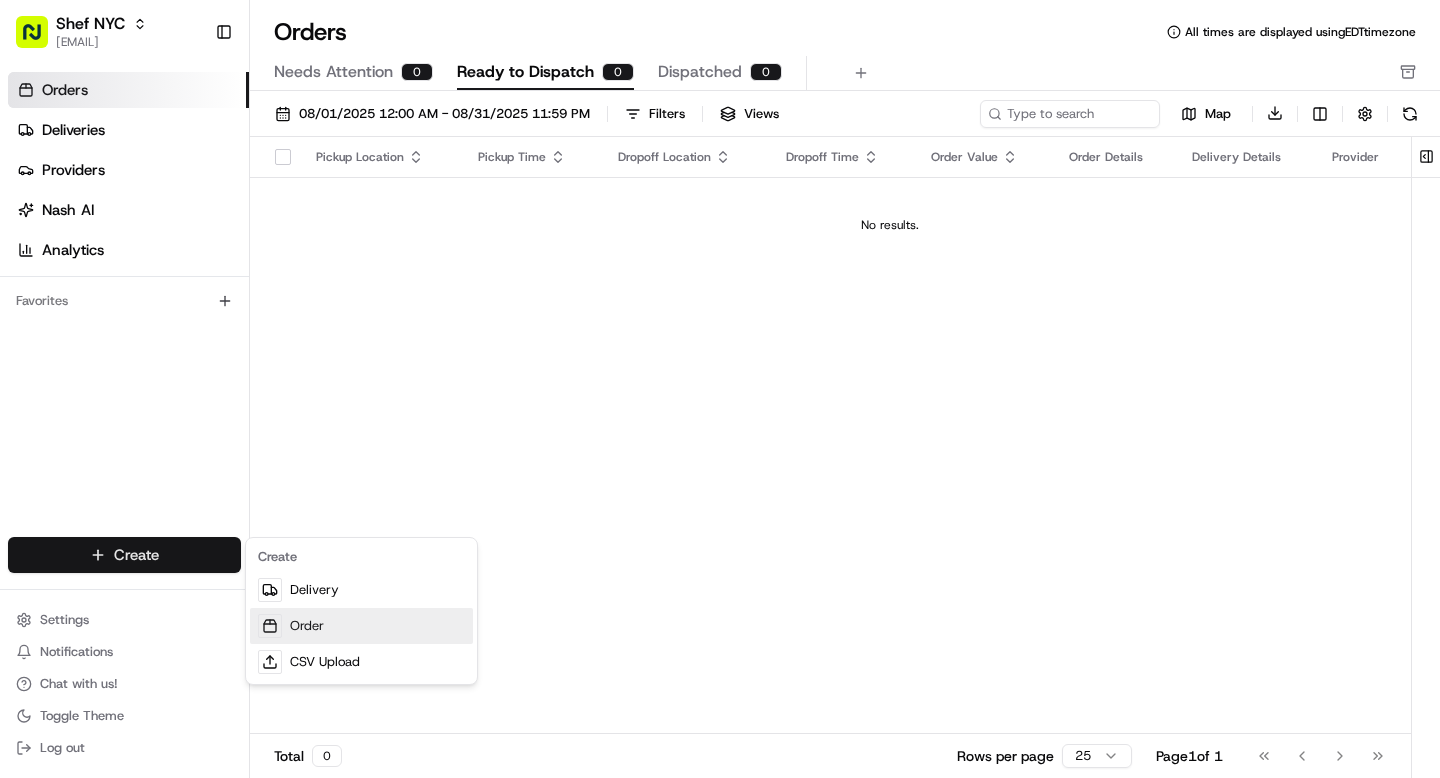 click on "Order" at bounding box center [361, 626] 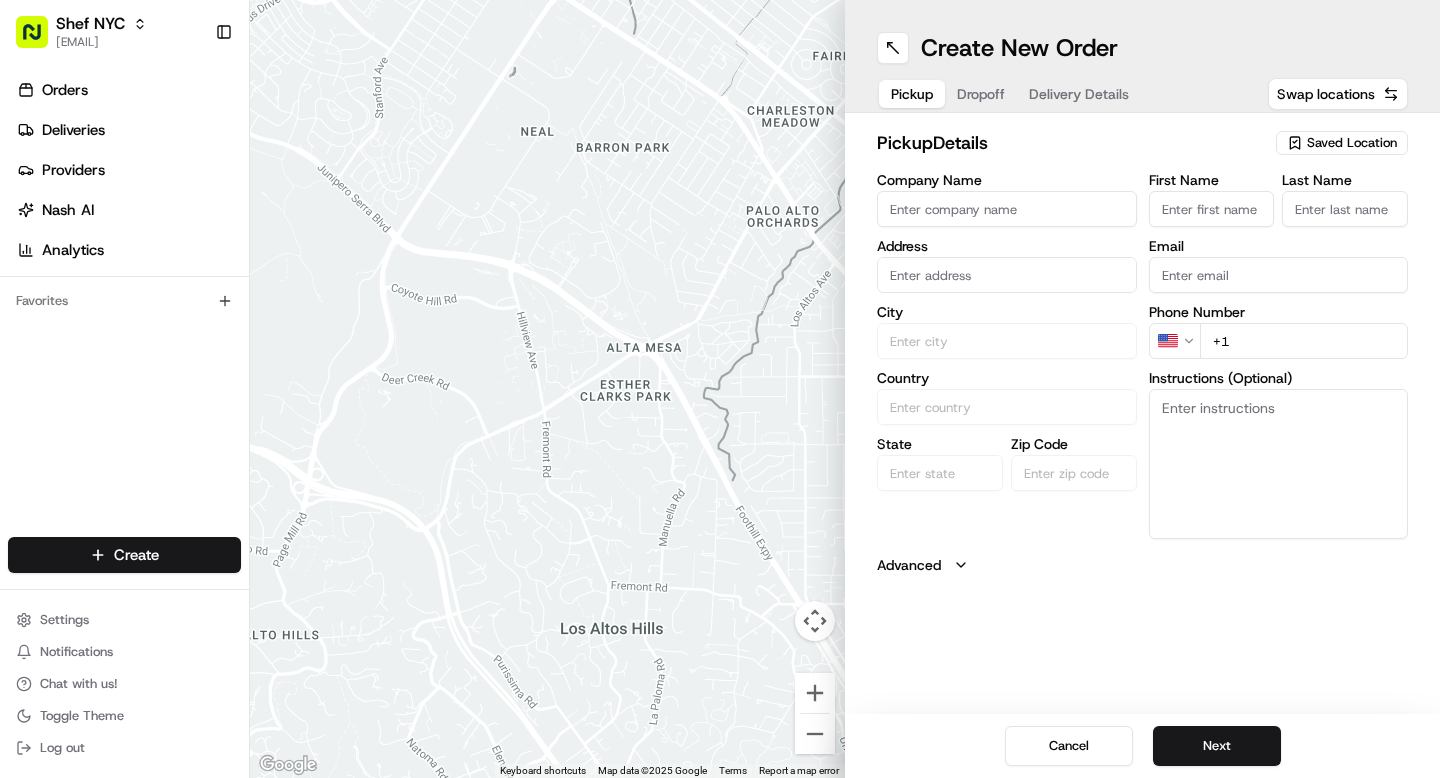 click on "Saved Location" at bounding box center (1342, 143) 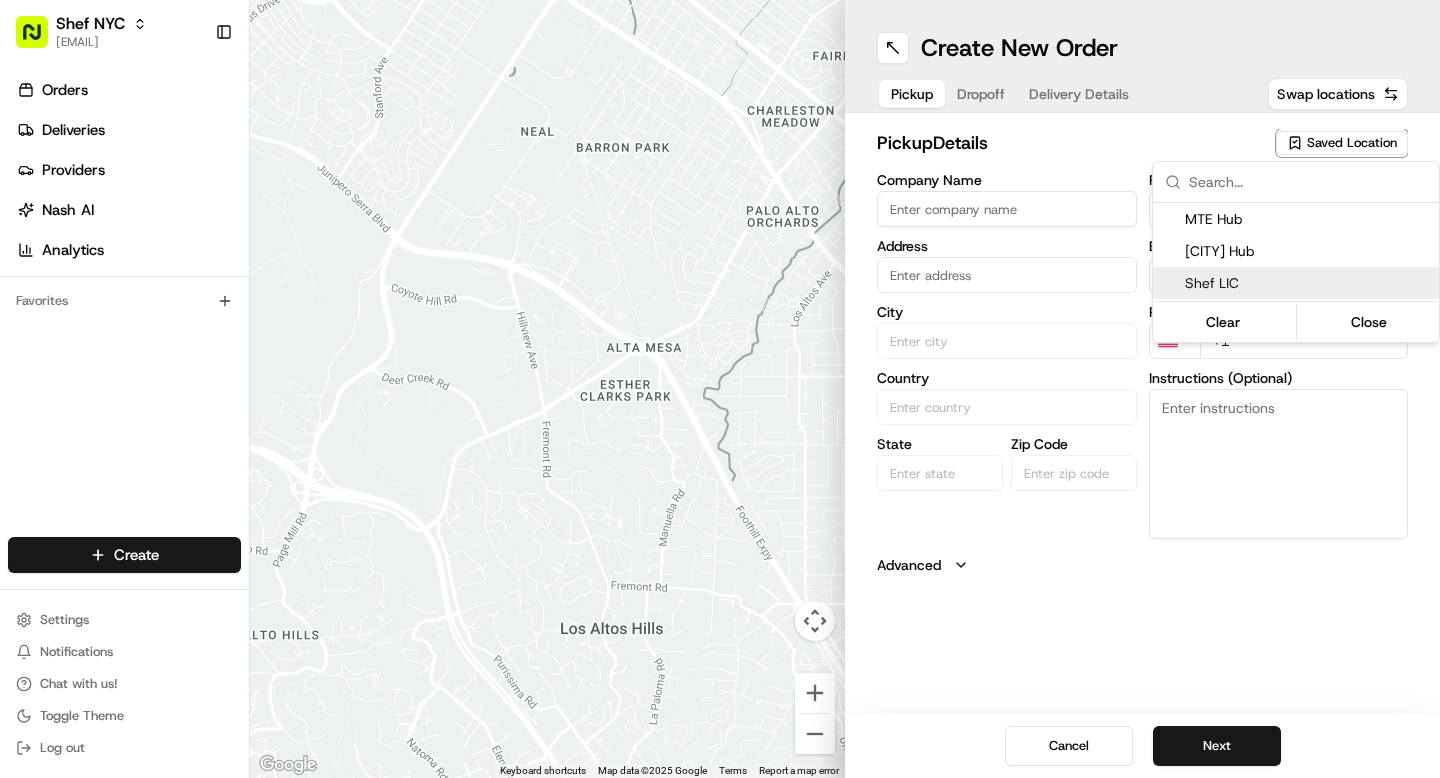click on "Shef LIC" at bounding box center [1308, 283] 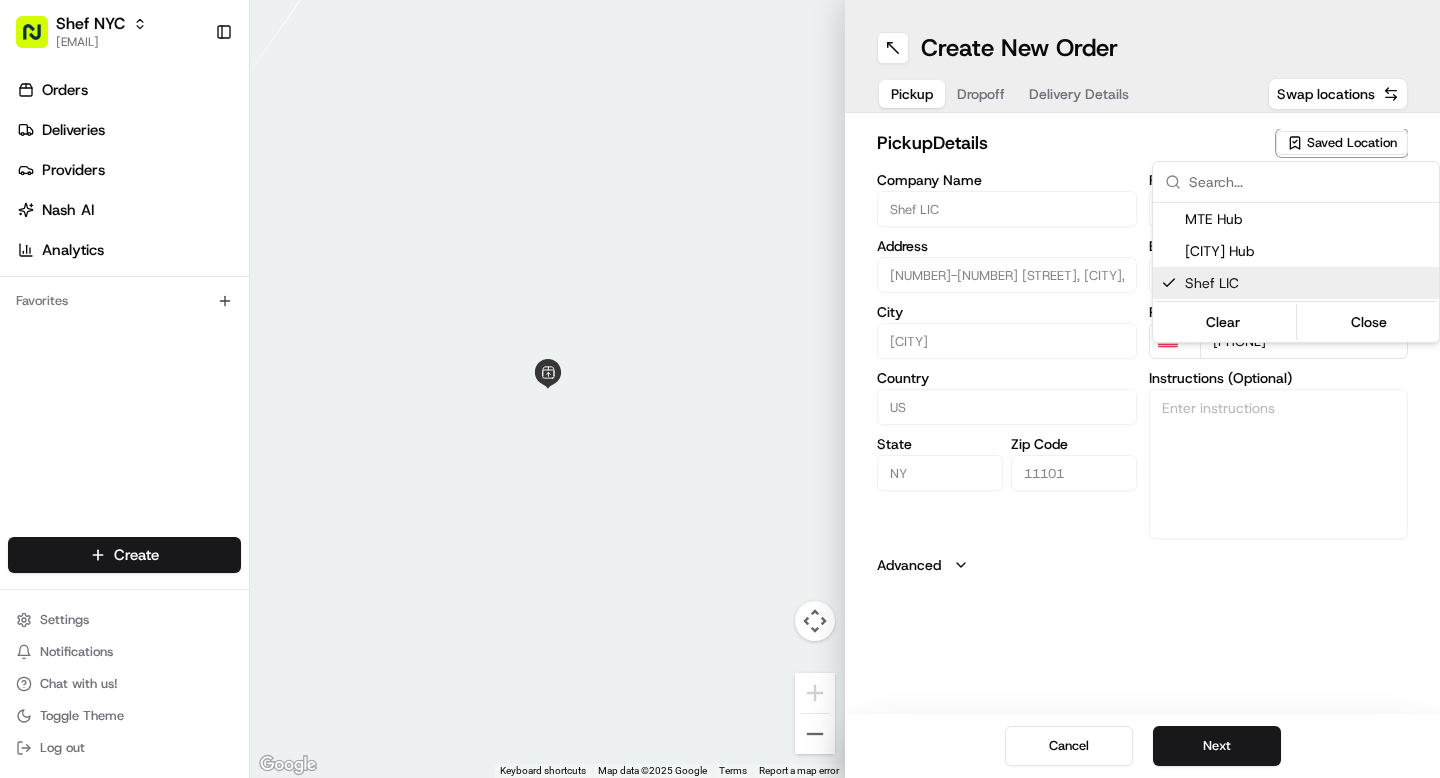 click on "Shef NYC [EMAIL] Toggle Sidebar Orders Deliveries Providers Nash AI Analytics Favorites Main Menu Members & Organization Organization Users Roles Preferences Customization Tracking Orchestration Automations Dispatch Strategy Locations Pickup Locations Dropoff Locations Billing Billing Refund Requests Integrations Notification Triggers Webhooks API Keys Request Logs Create Settings Notifications Chat with us! Toggle Theme Log out ← Move left → Move right ↑ Move up ↓ Move down + Zoom in - Zoom out Home Jump left by 75% End Jump right by 75% Page Up Jump up by 75% Page Down Jump down by 75% Keyboard shortcuts Map Data Map data ©2025 Google Map data ©2025 Google 2 m Click to toggle between metric and imperial units Terms Report a map error Create New Order Pickup Dropoff Delivery Details Swap locations pickup Details Saved Location Company Name Shef LIC Address [NUMBER]-[NUMBER] [STREET], [CITY], [STATE] [ZIP] City [CITY] Country US State NY Zip Code [ZIP] First Name Shef US" at bounding box center (720, 389) 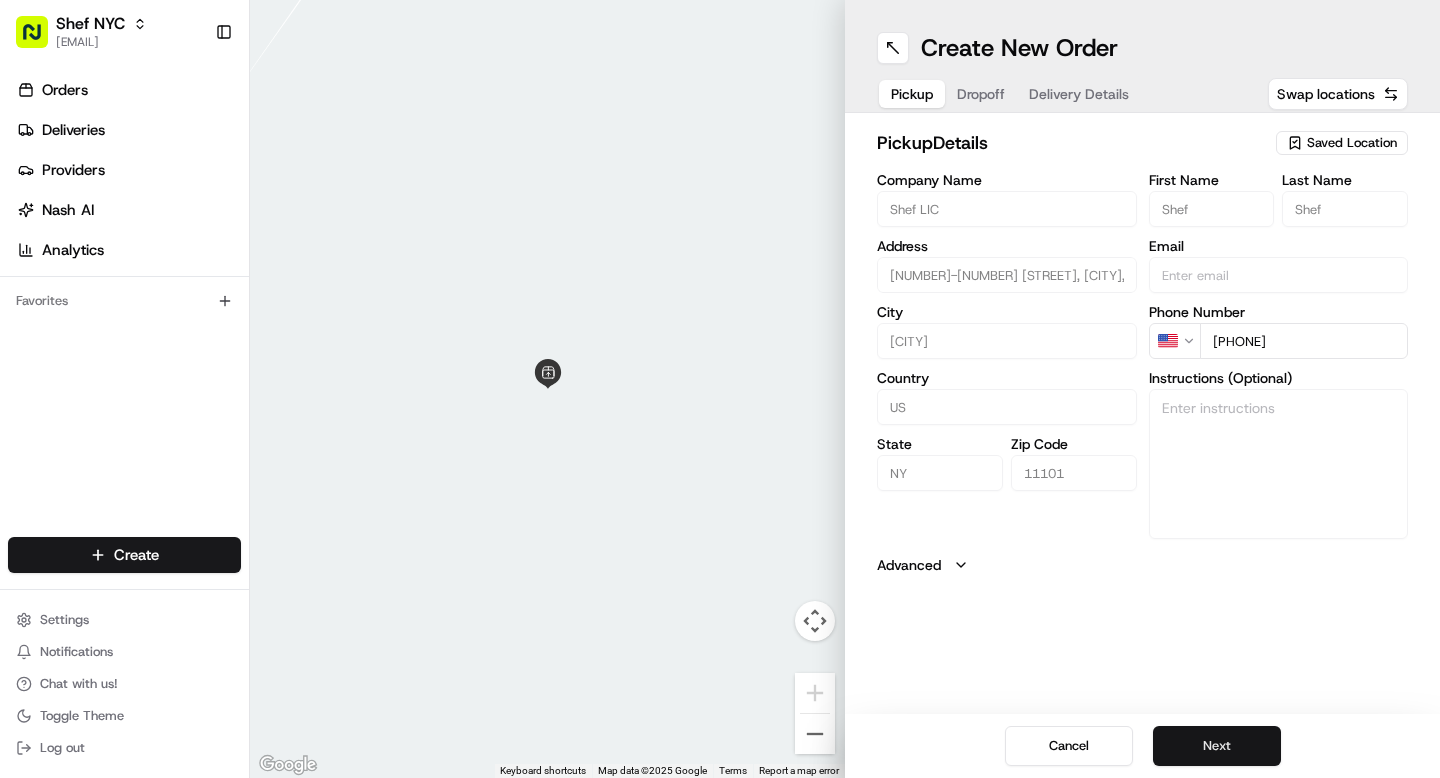 click on "Next" at bounding box center (1217, 746) 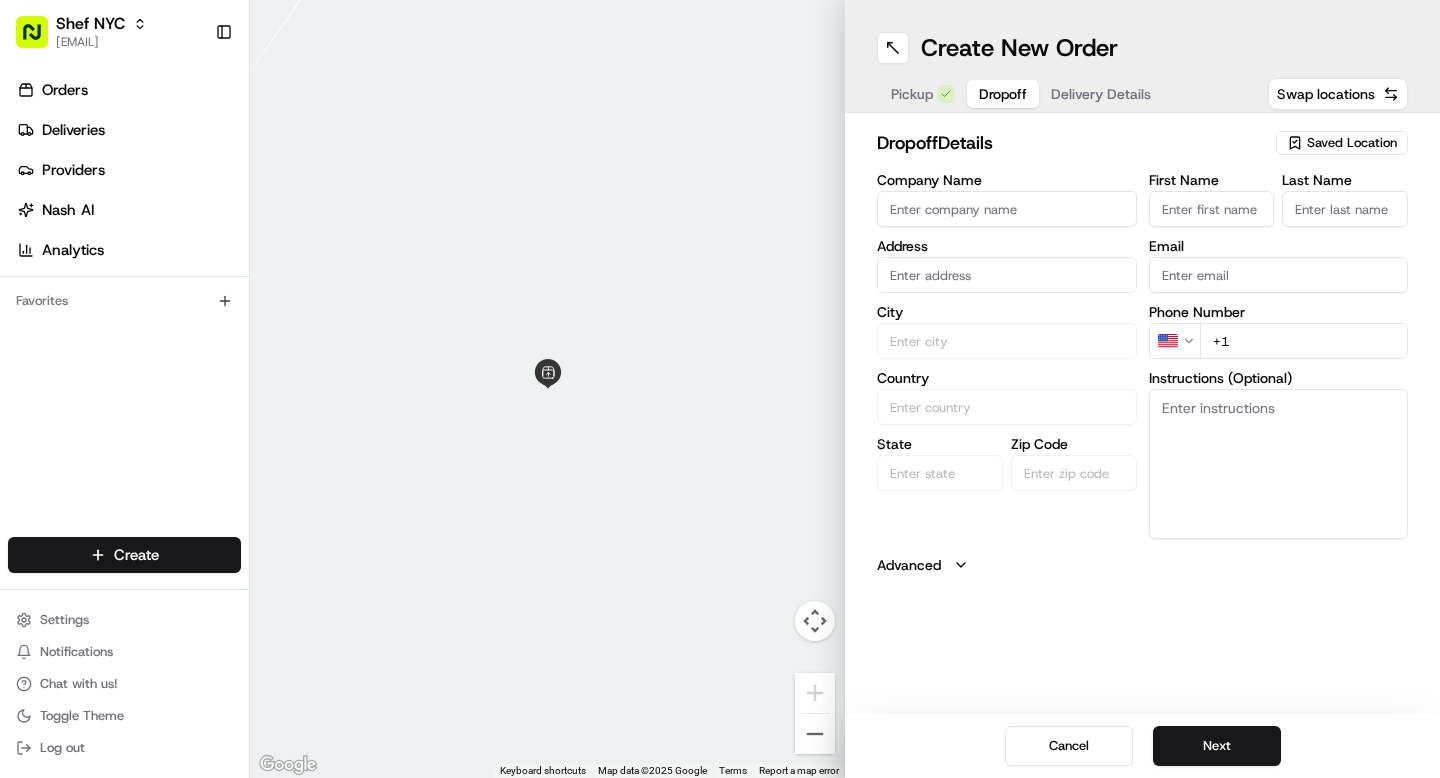 click on "Company Name" at bounding box center (1007, 209) 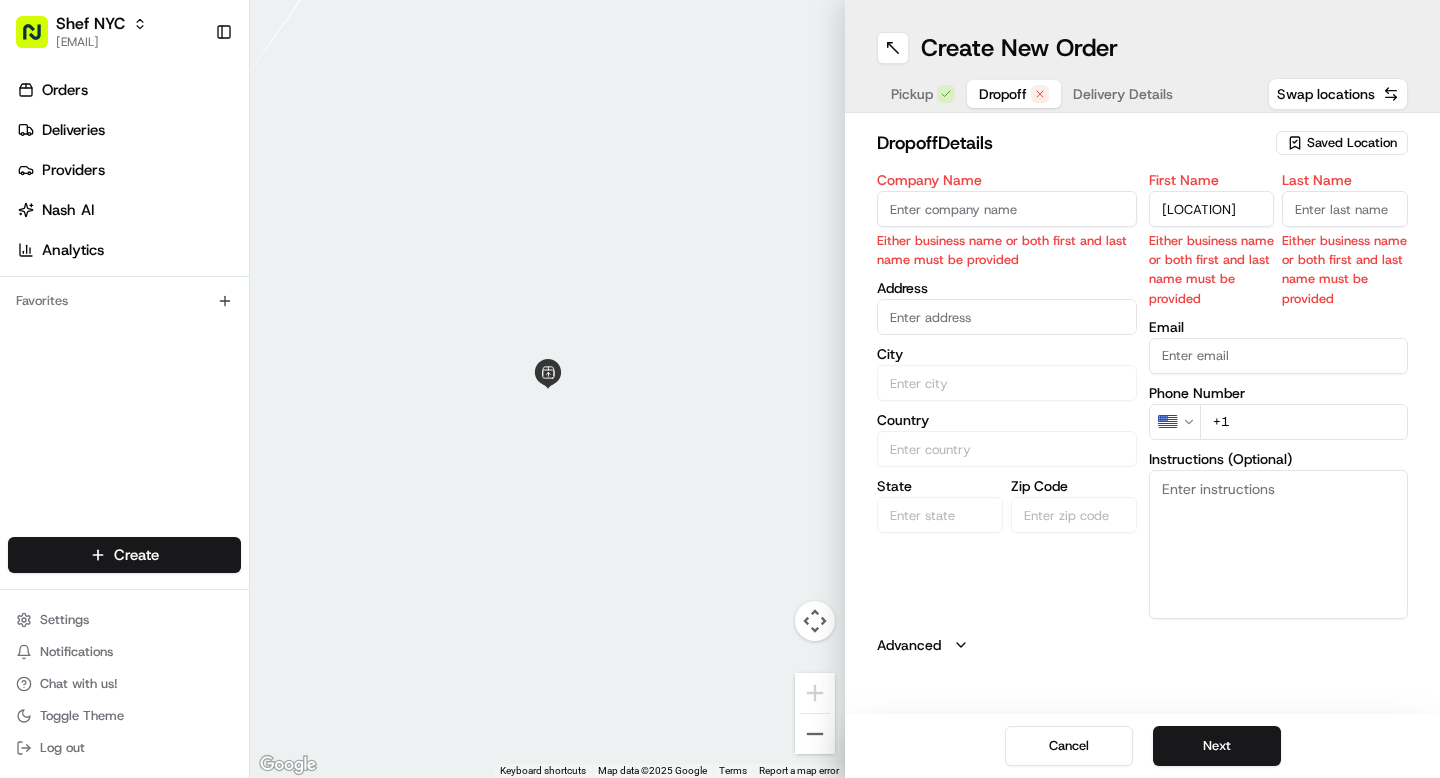 type on "[LOCATION]" 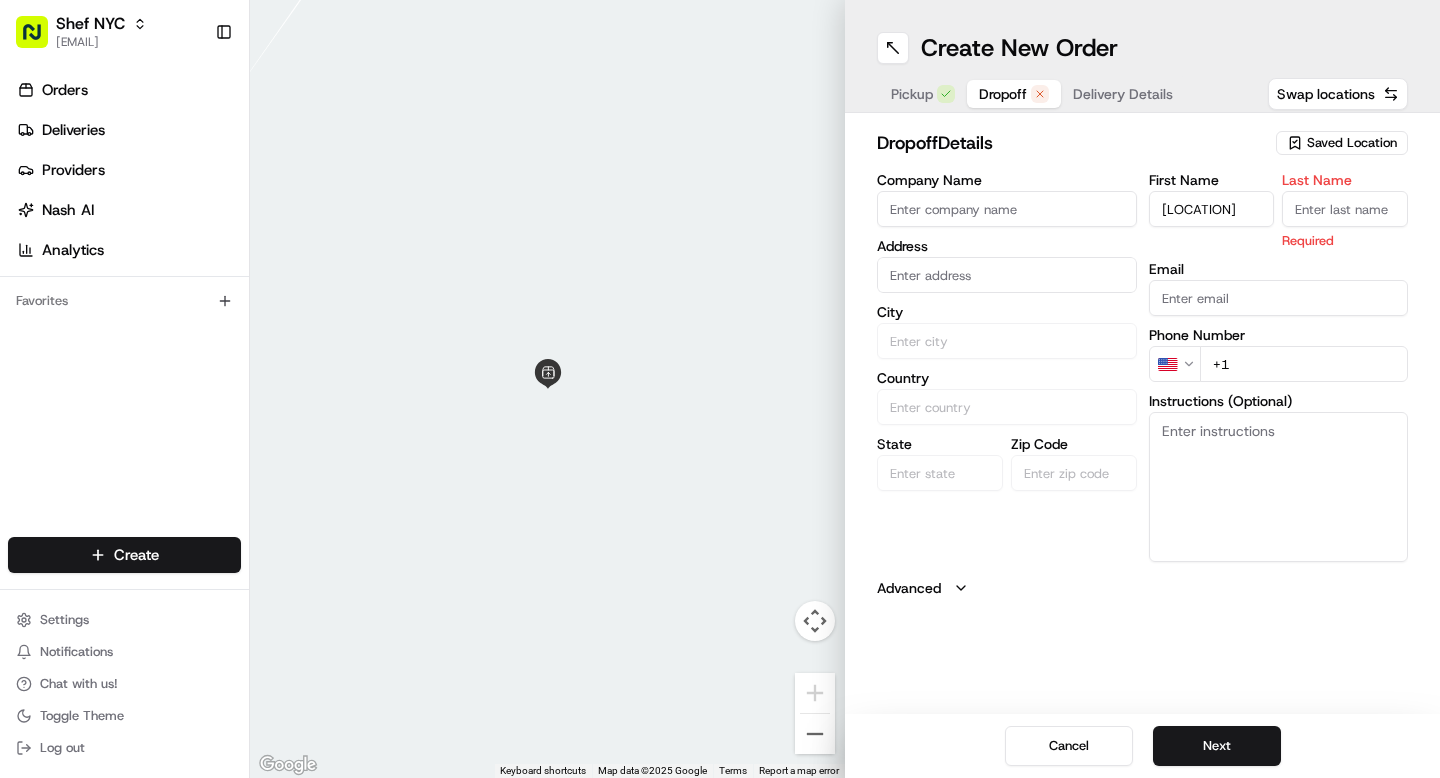 type on "K" 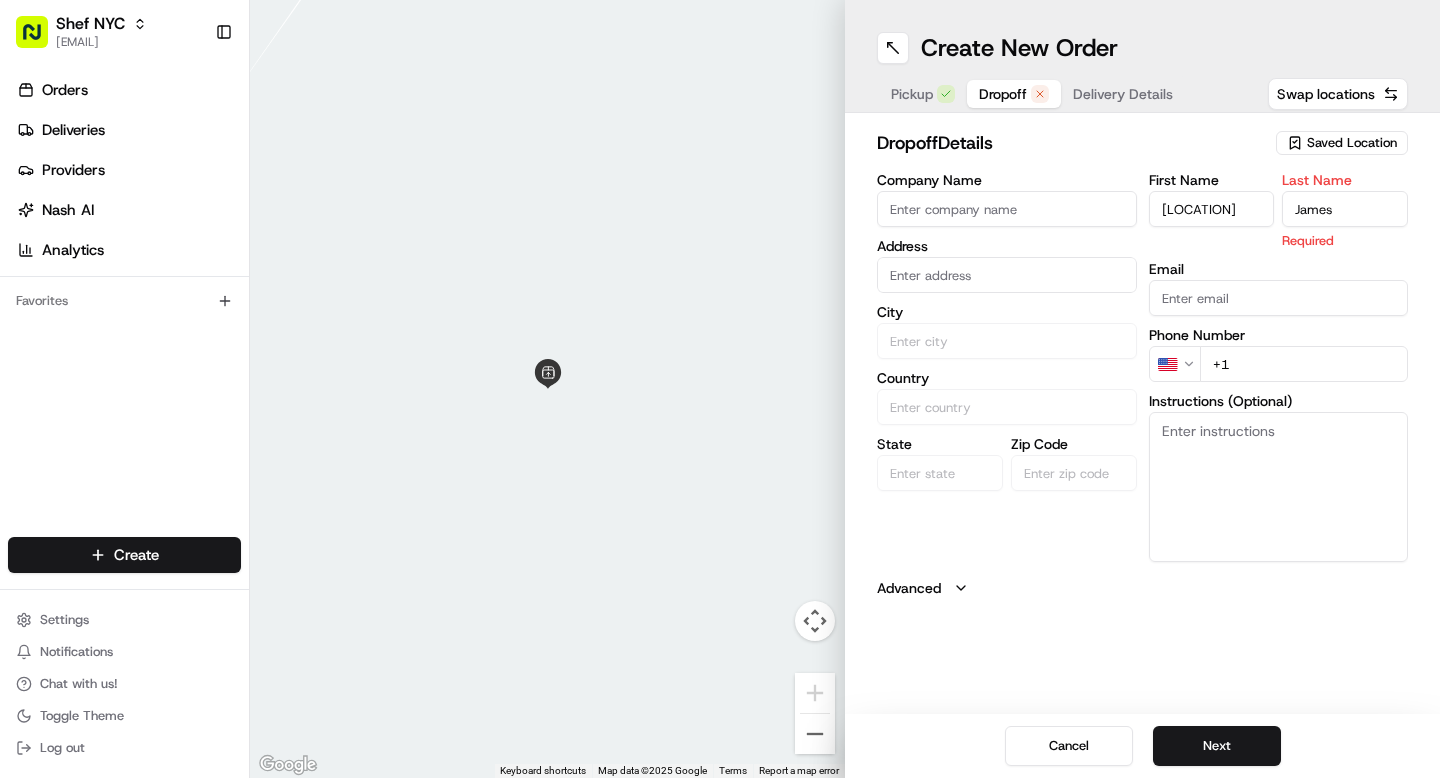 type on "James" 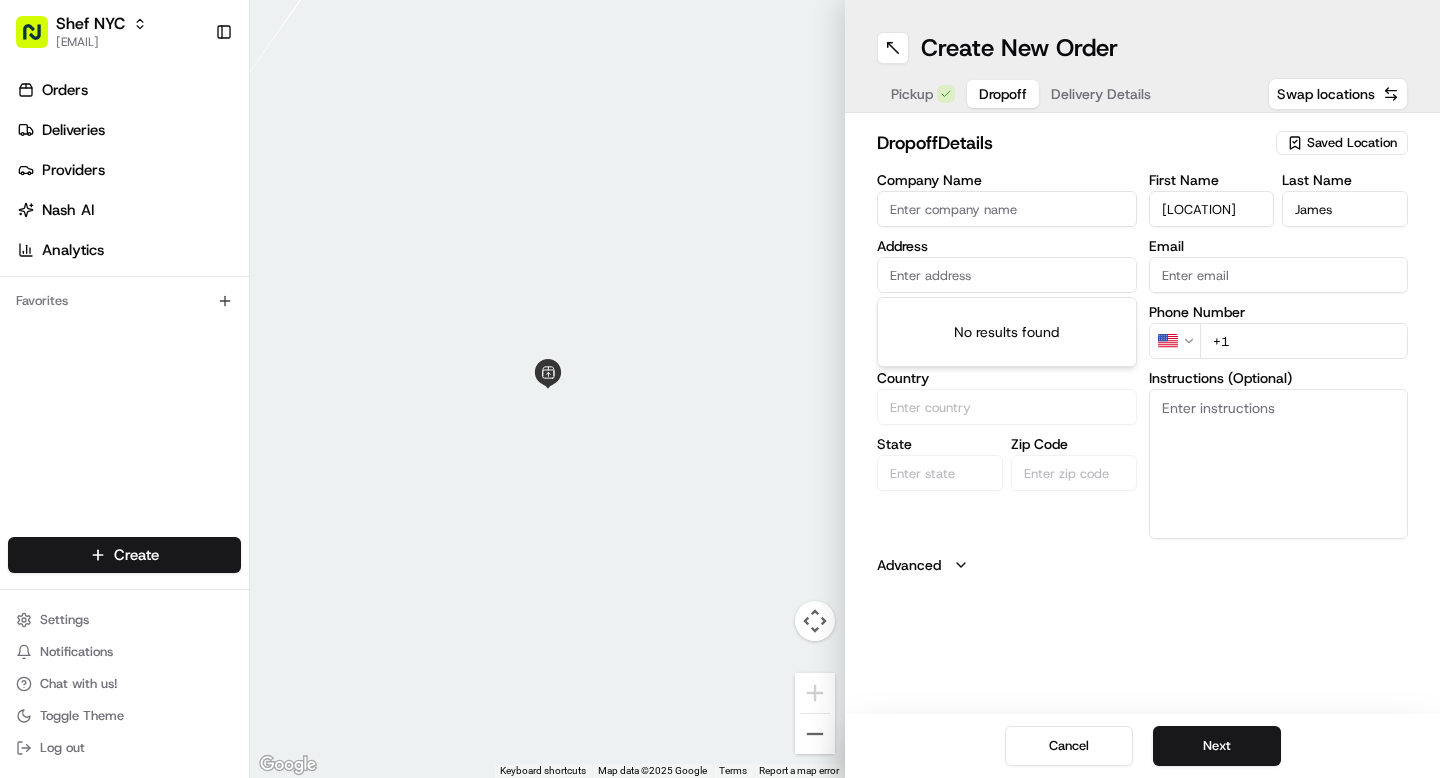 click at bounding box center [1007, 275] 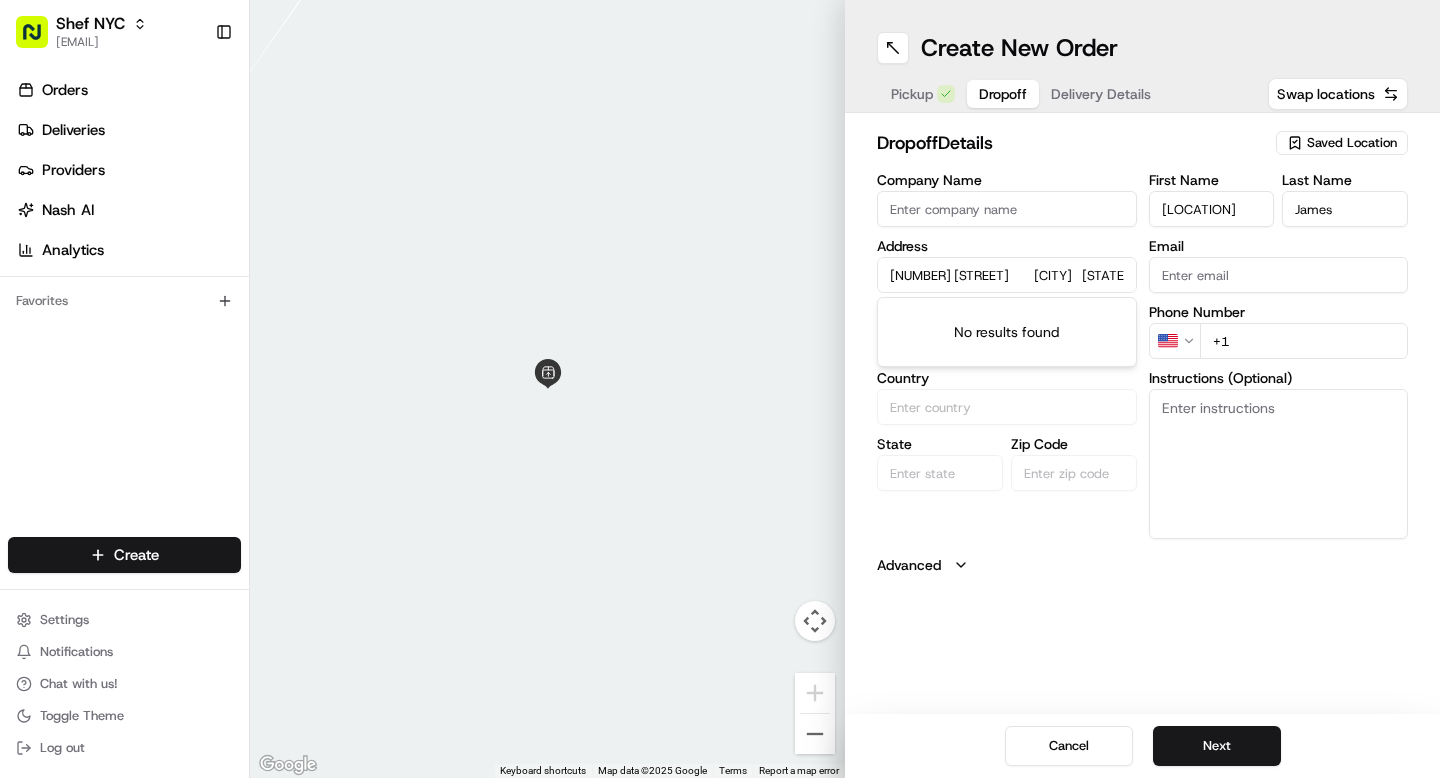 scroll, scrollTop: 0, scrollLeft: 58, axis: horizontal 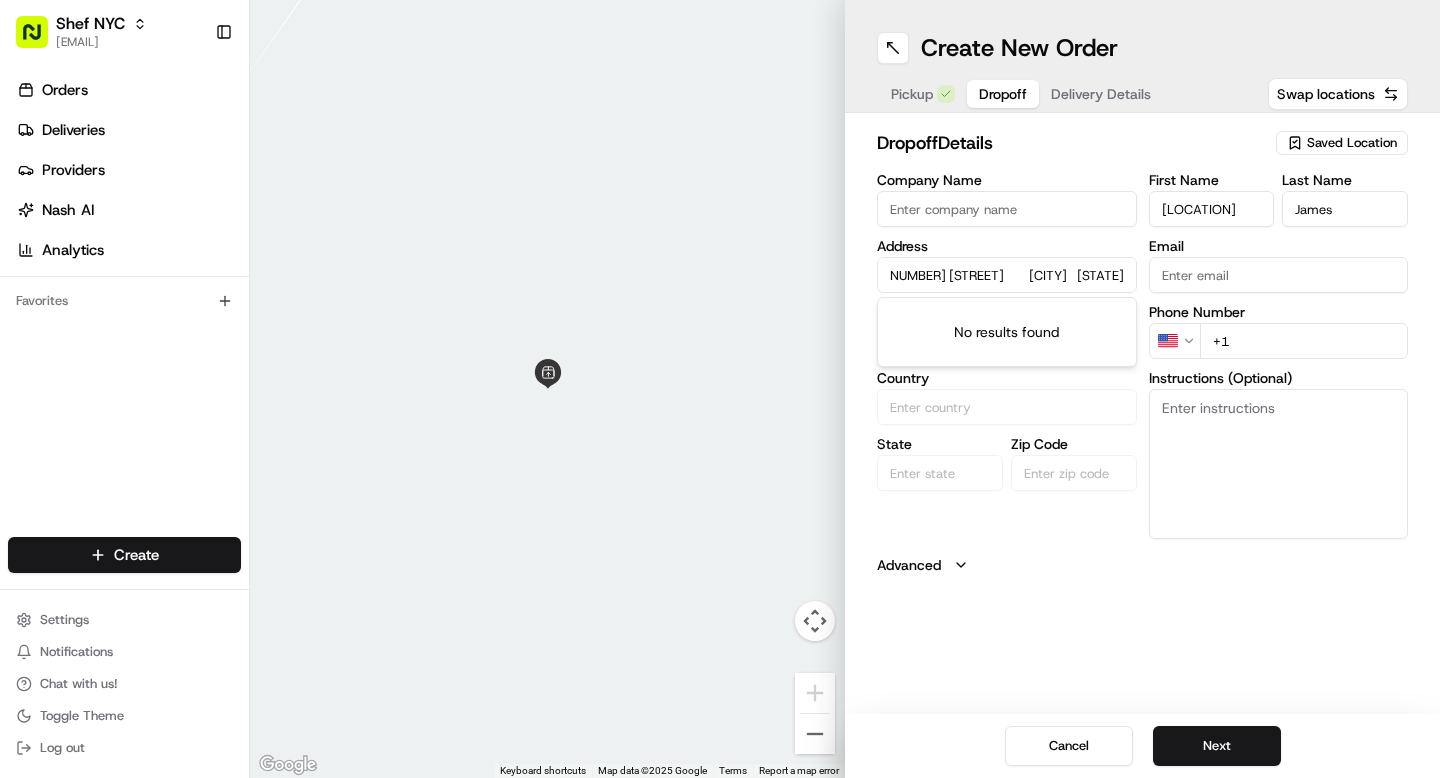 drag, startPoint x: 986, startPoint y: 275, endPoint x: 1256, endPoint y: 279, distance: 270.02963 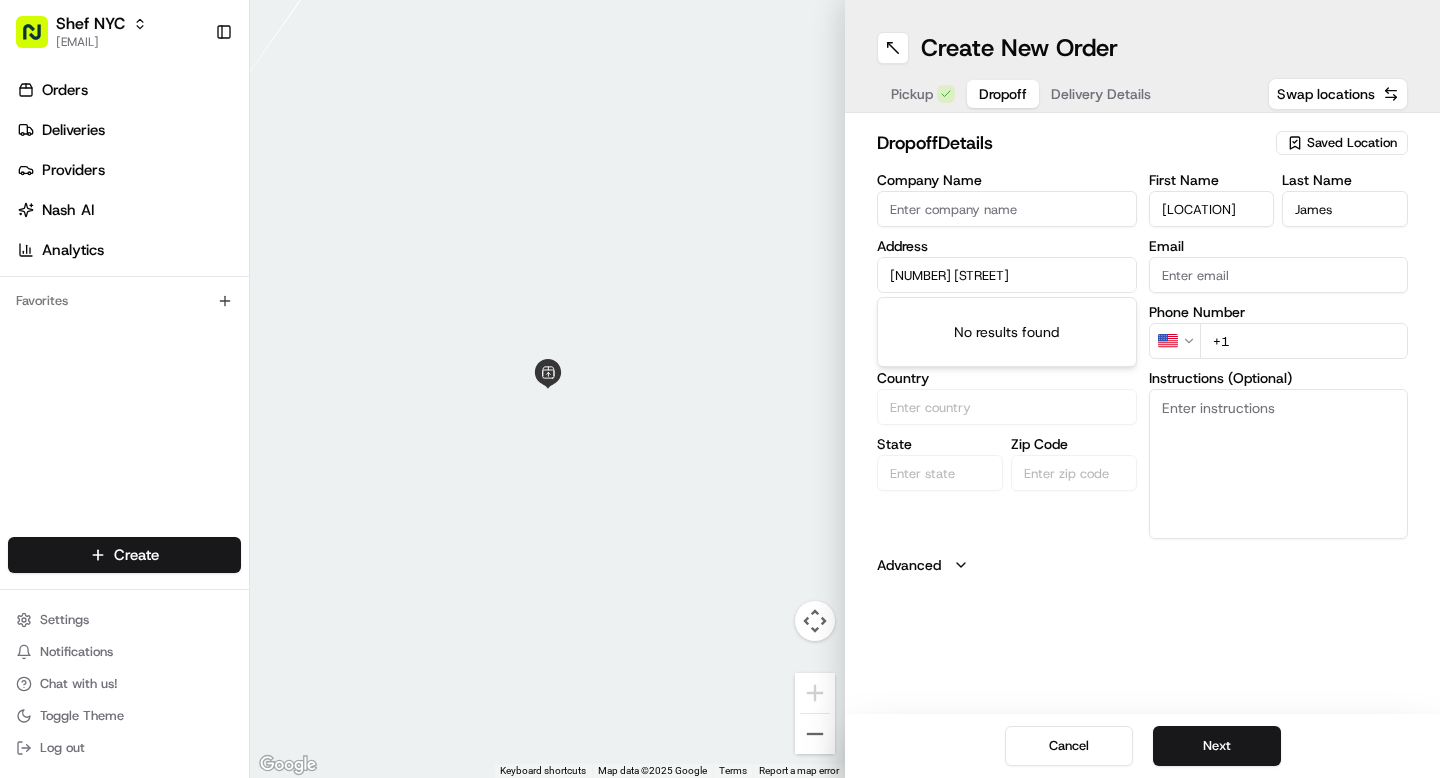 scroll, scrollTop: 0, scrollLeft: 0, axis: both 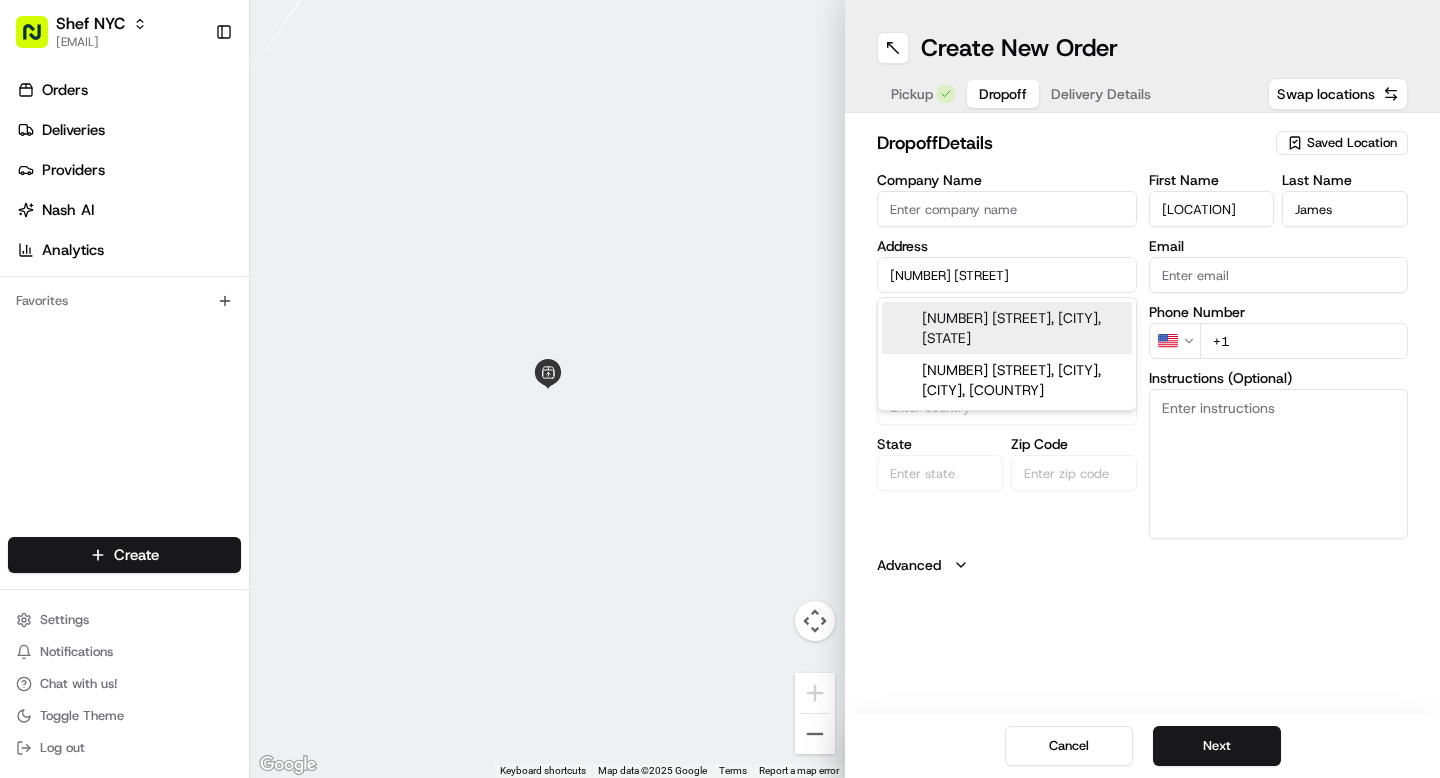click on "[NUMBER]	[STREET]" at bounding box center [1007, 275] 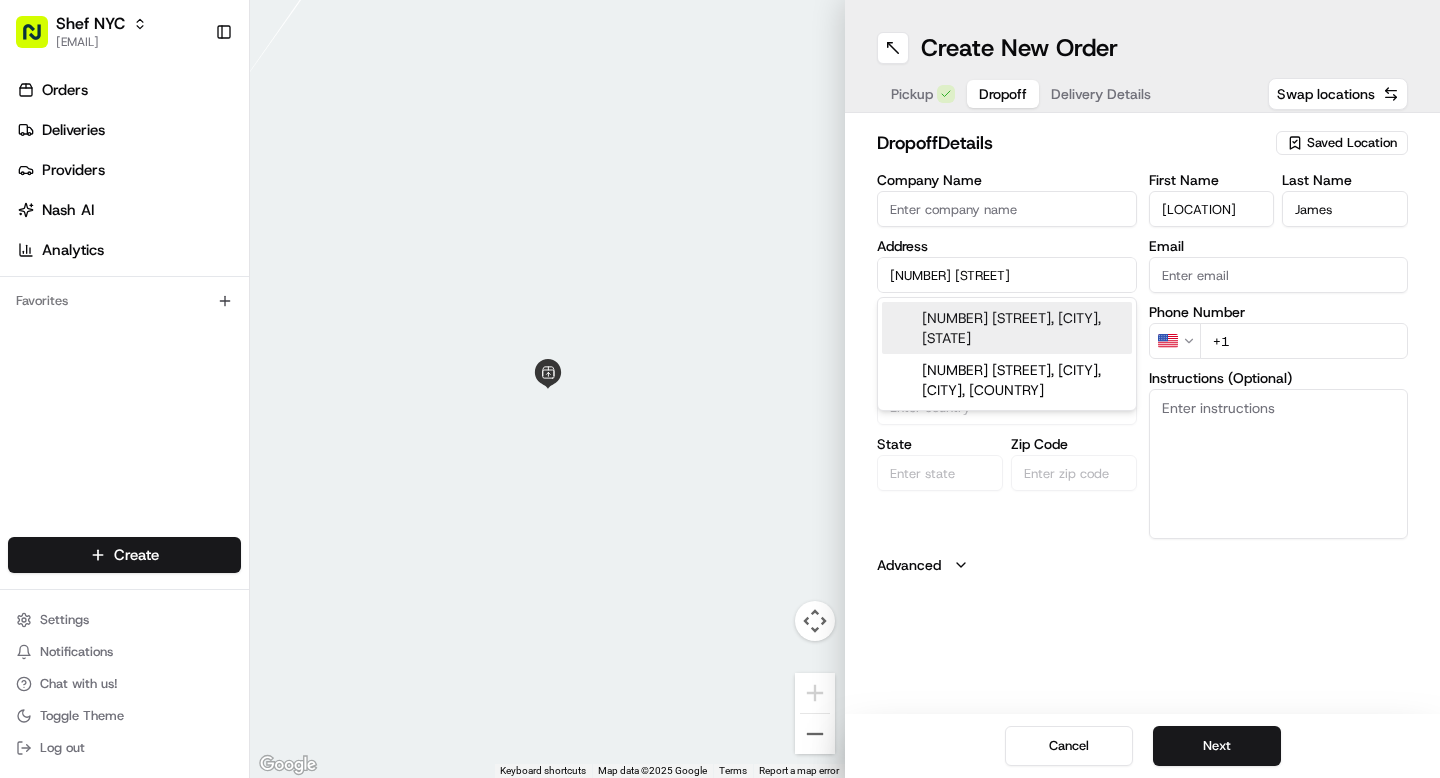 type on "[NUMBER] [STREET]" 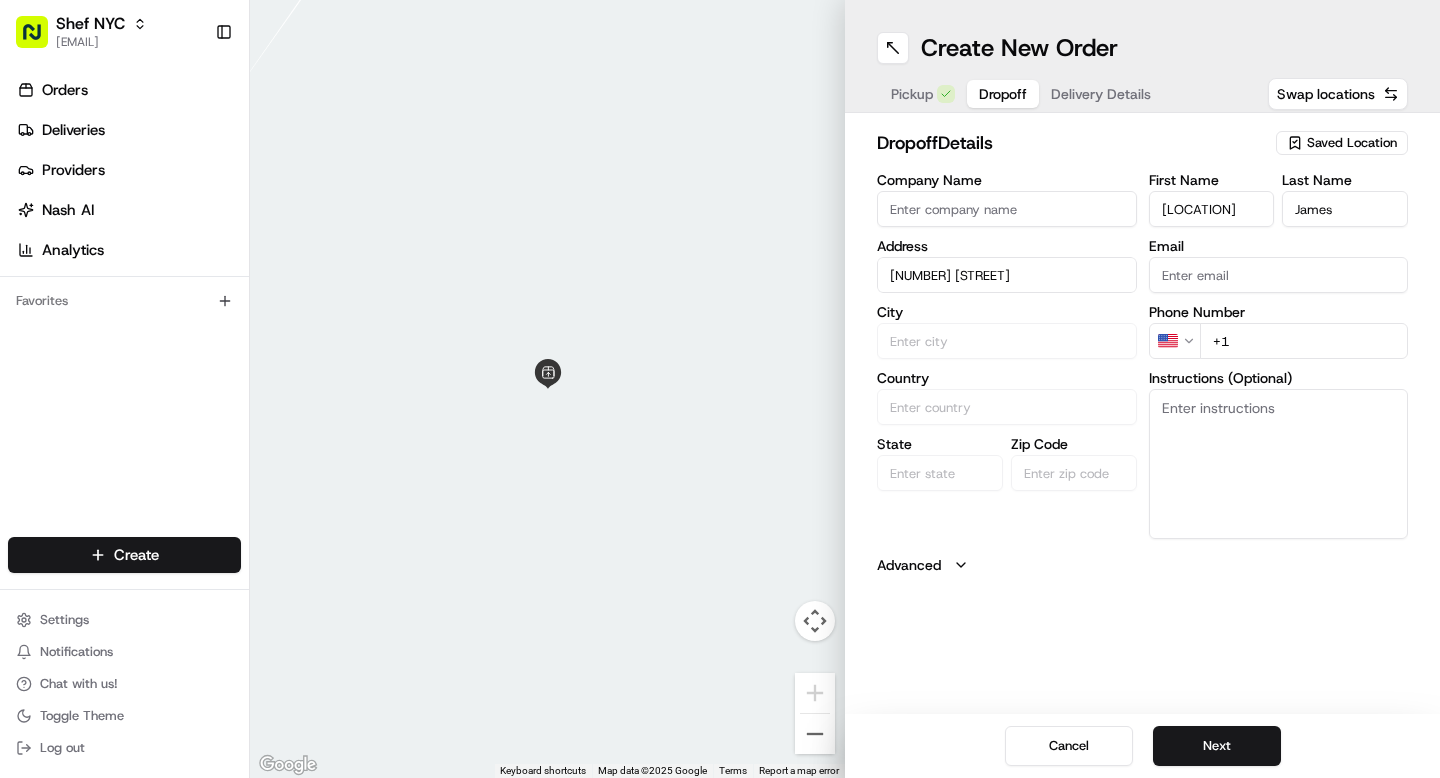 click on "Email" at bounding box center [1279, 275] 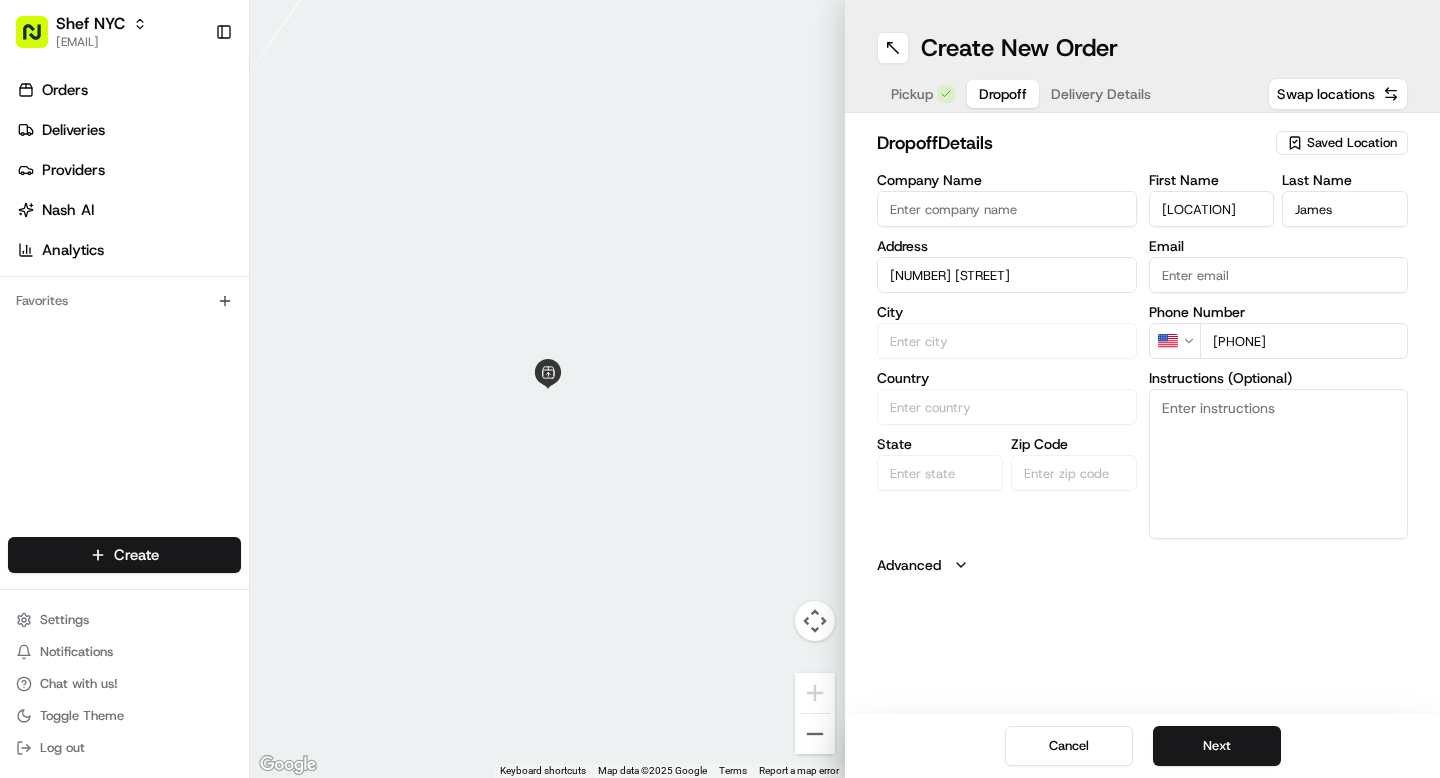 click on "[PHONE]" at bounding box center [1304, 341] 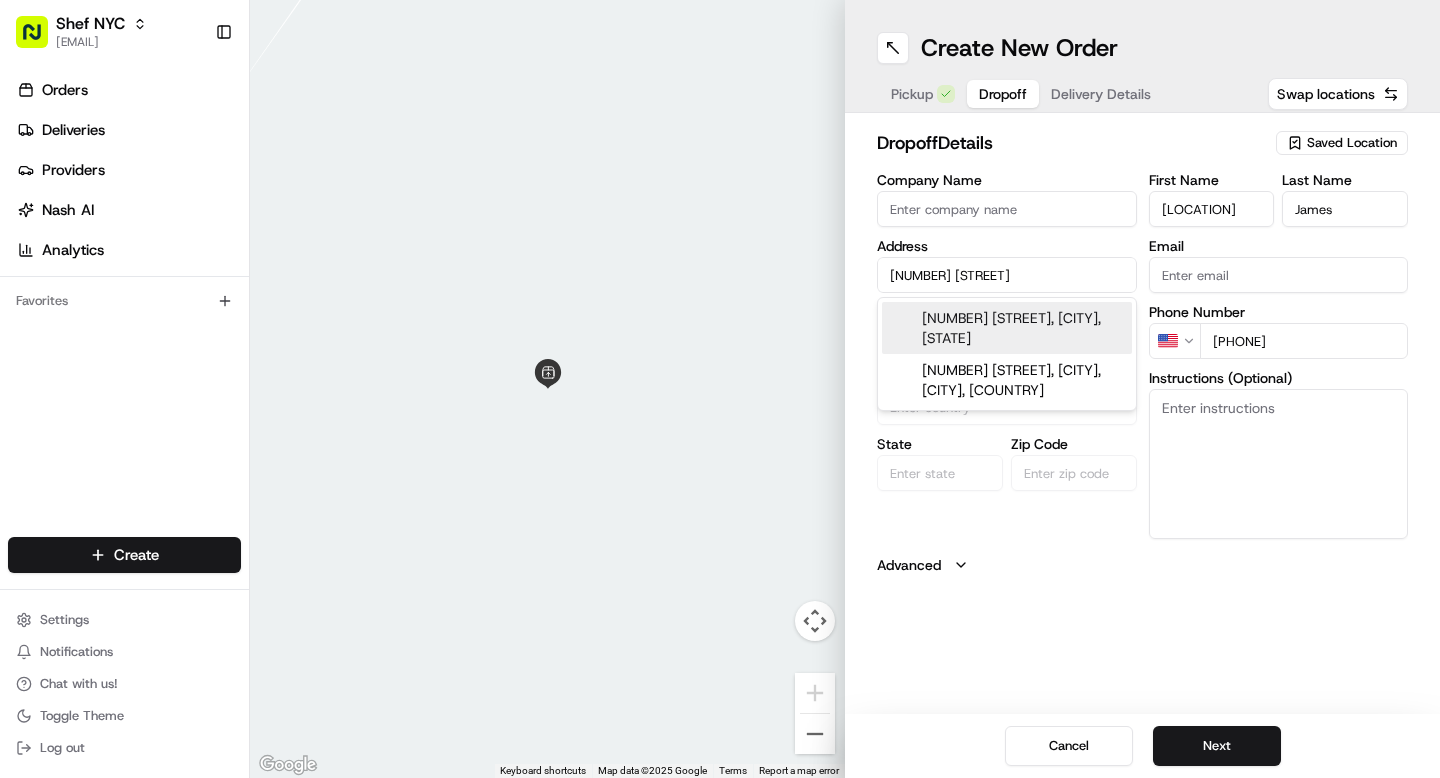 click on "[NUMBER] [STREET]" at bounding box center [1007, 275] 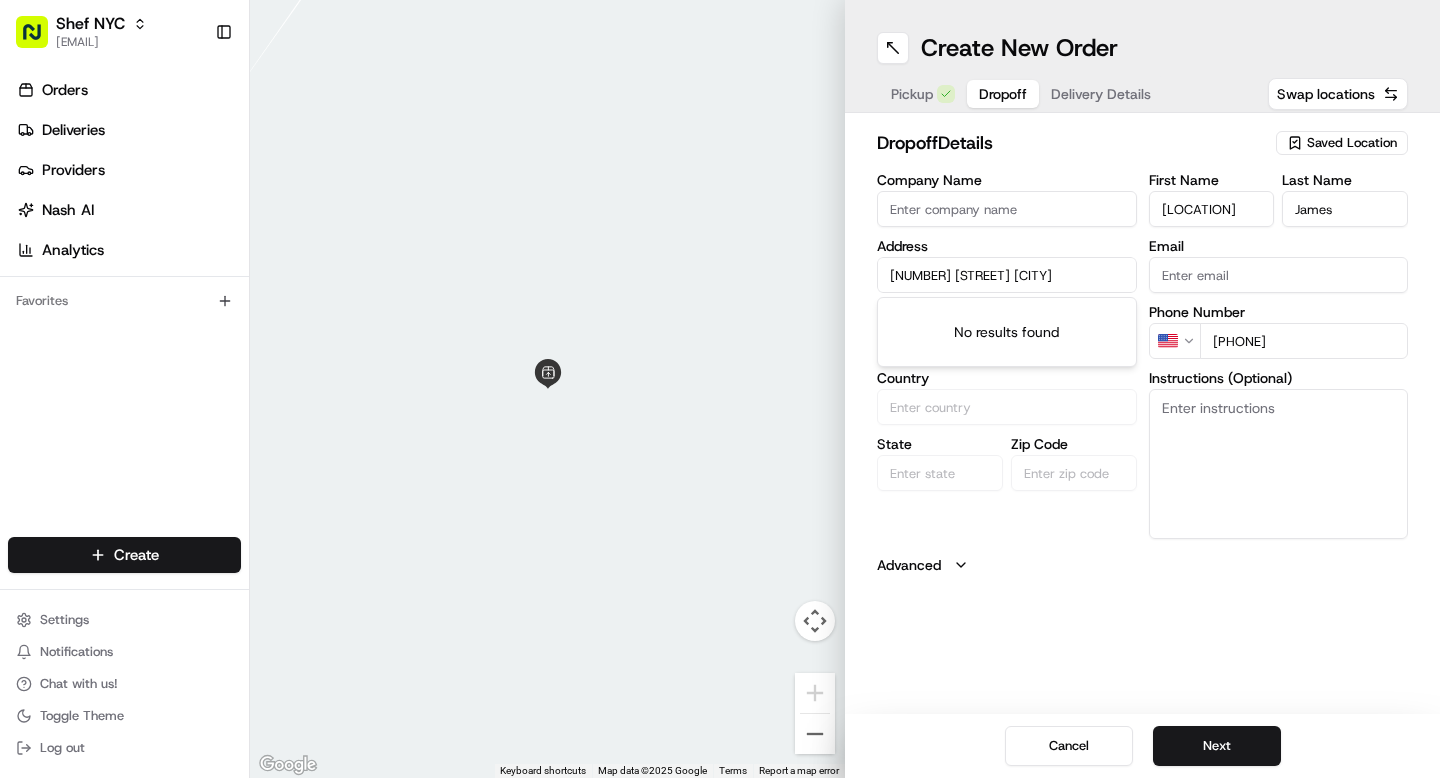 drag, startPoint x: 1066, startPoint y: 274, endPoint x: 908, endPoint y: 264, distance: 158.31615 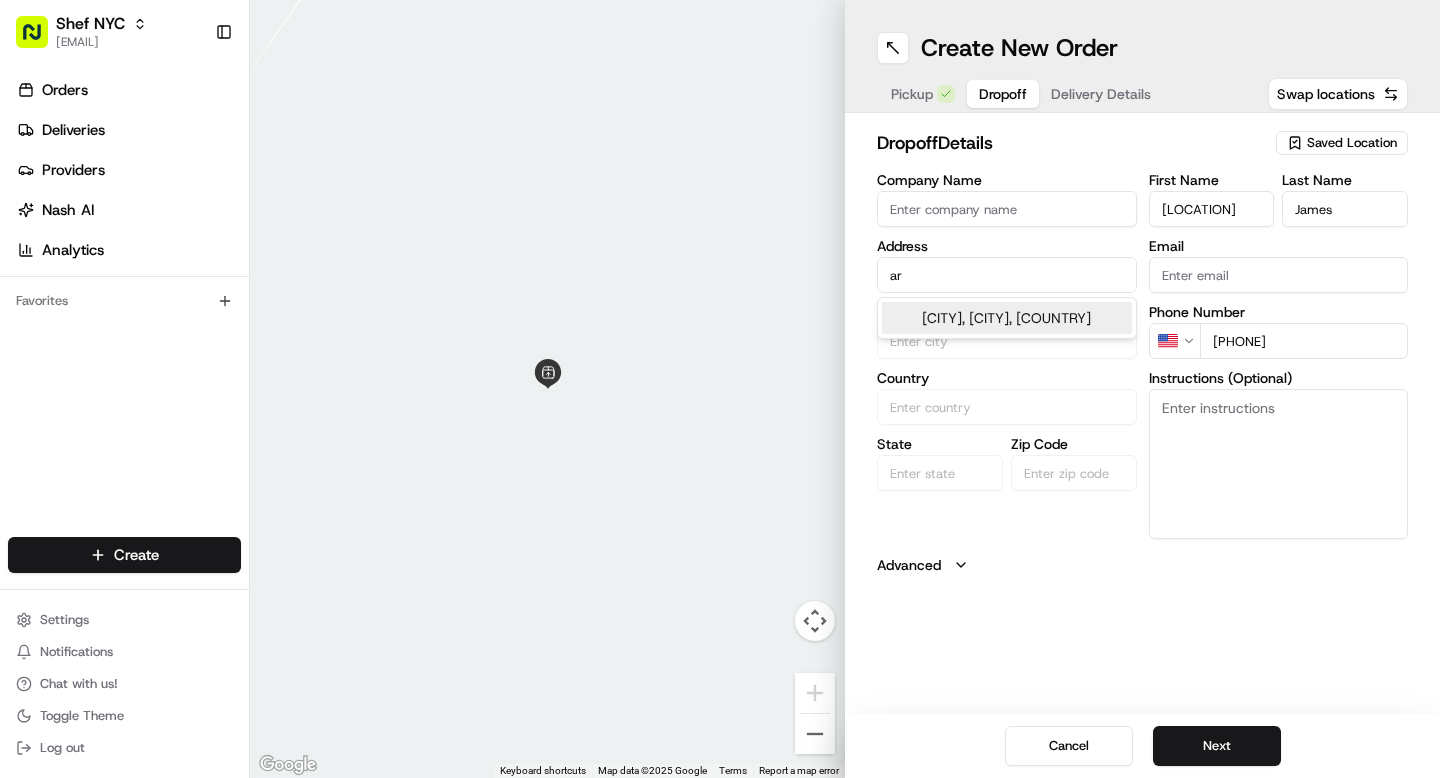 type on "a" 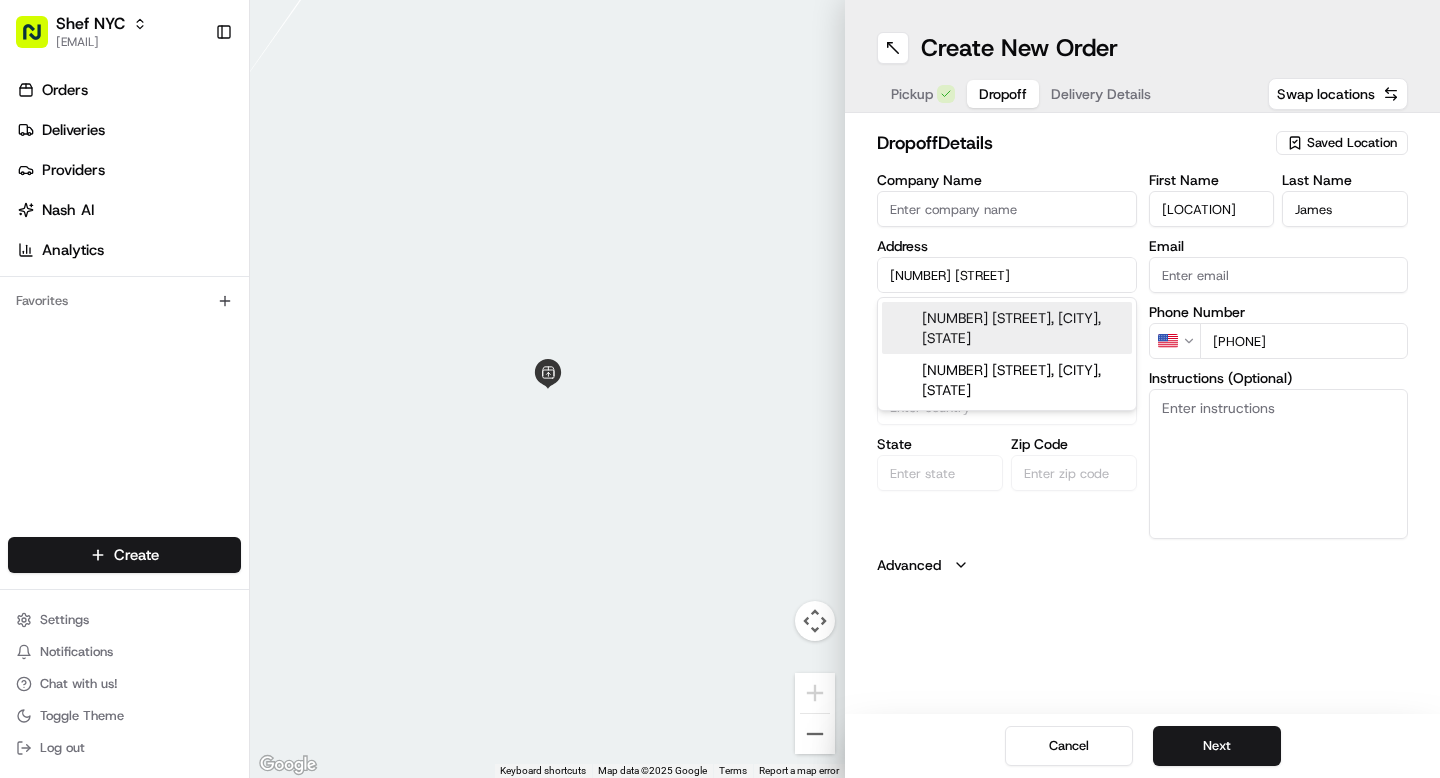 type on "[NUMBER] [STREET]" 